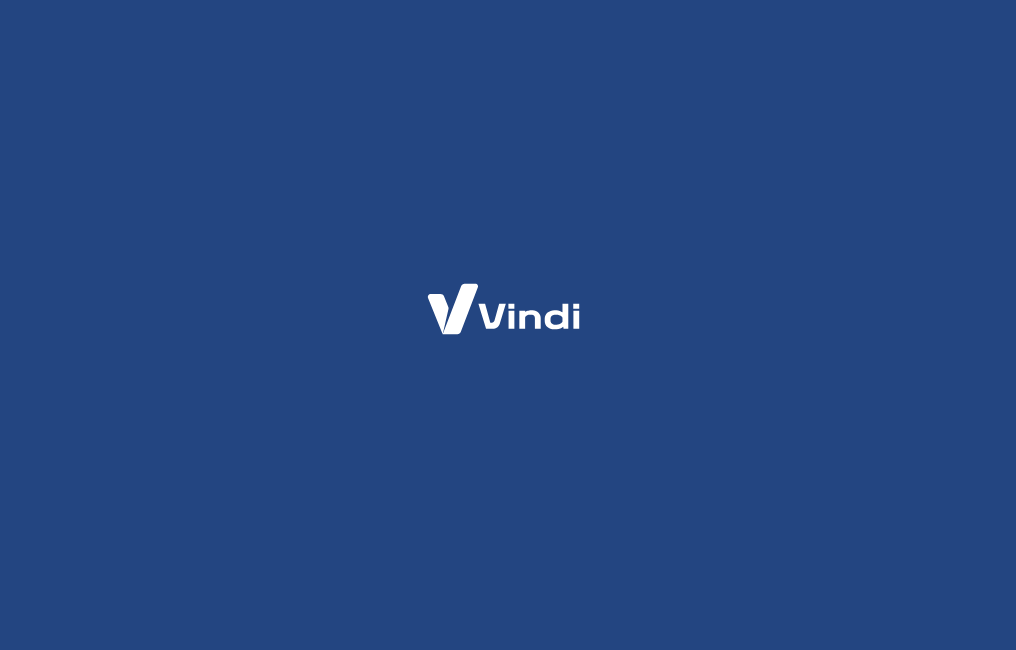 scroll, scrollTop: 0, scrollLeft: 0, axis: both 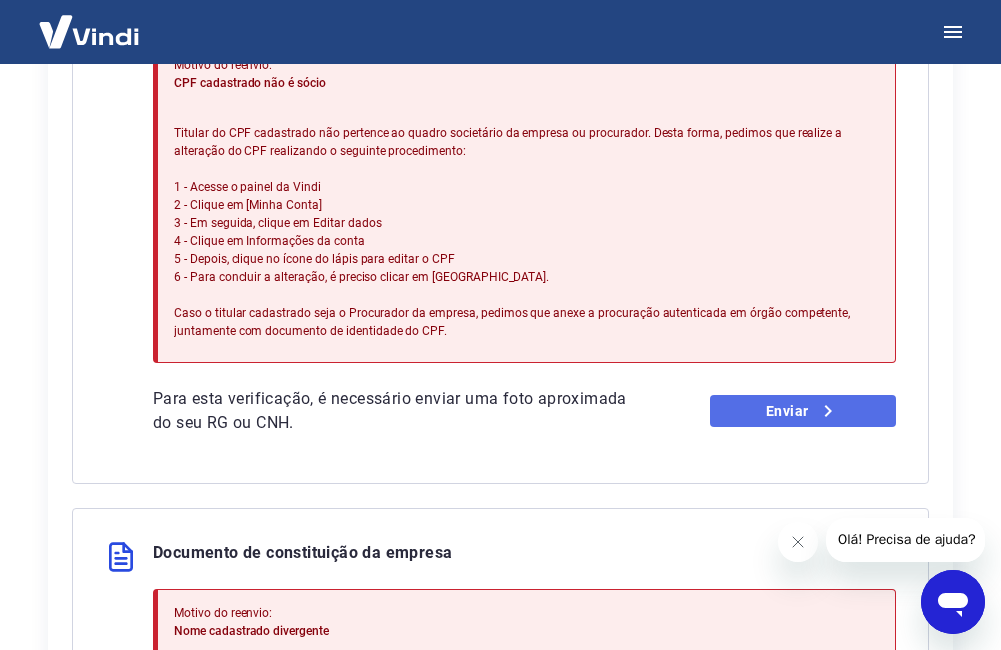 click on "Enviar" at bounding box center [803, 411] 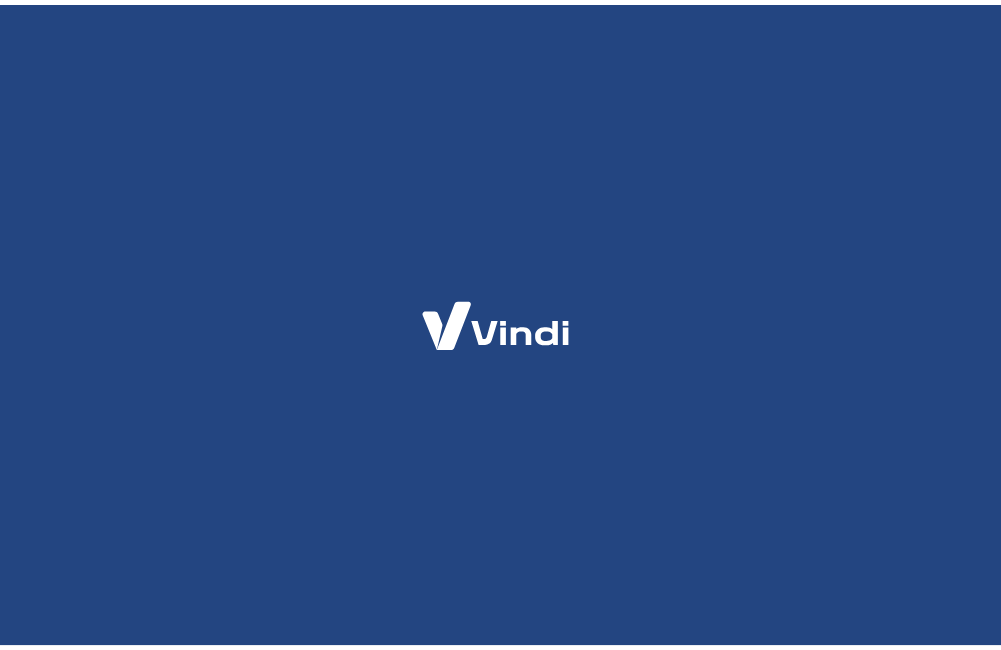 scroll, scrollTop: 0, scrollLeft: 0, axis: both 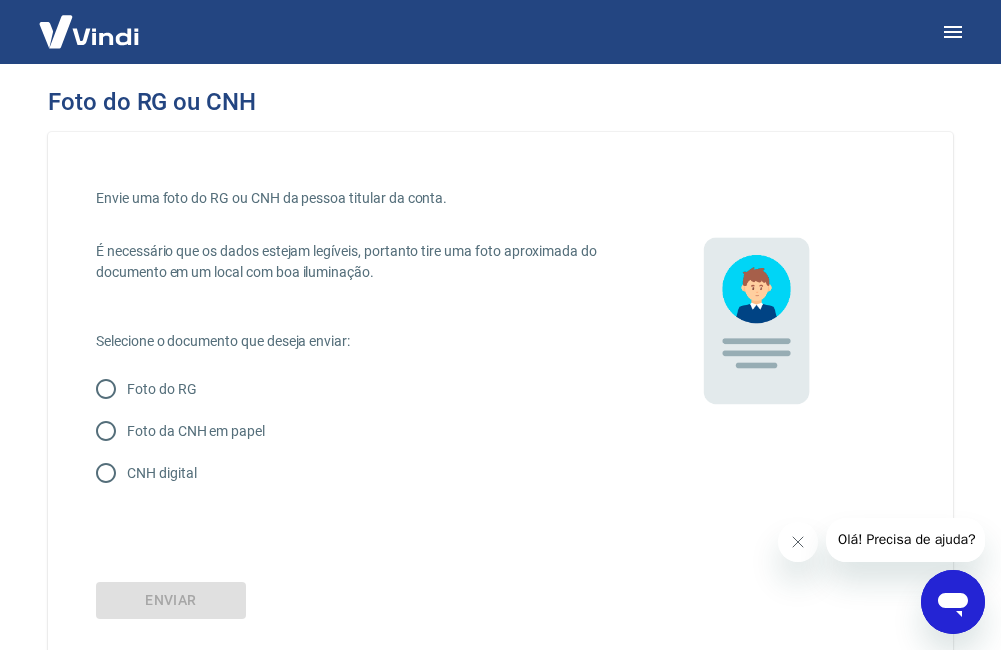 click on "Foto da CNH em papel" at bounding box center (196, 431) 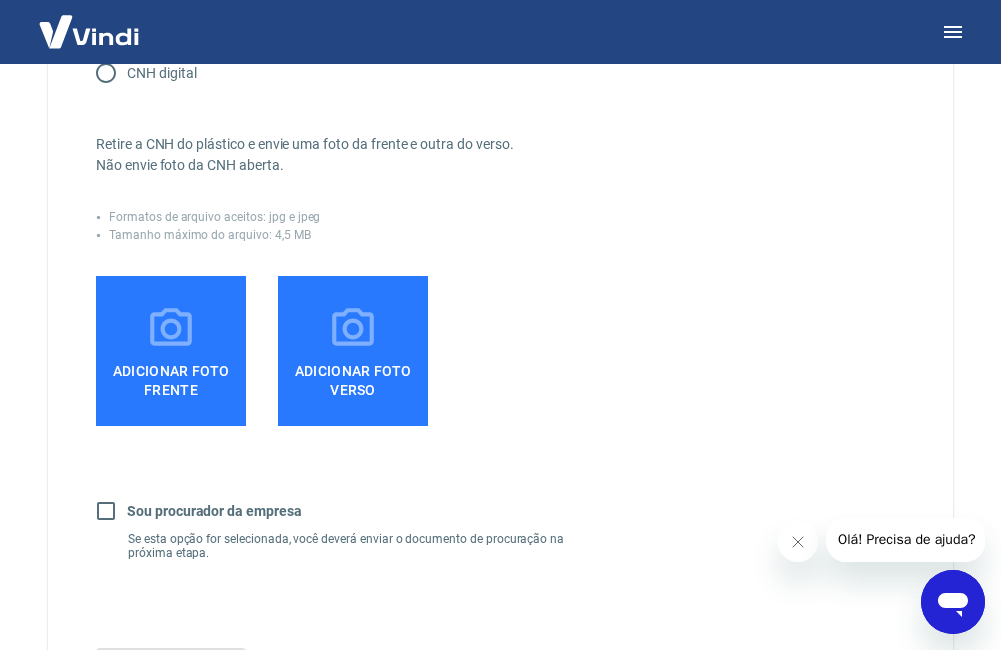 scroll, scrollTop: 0, scrollLeft: 0, axis: both 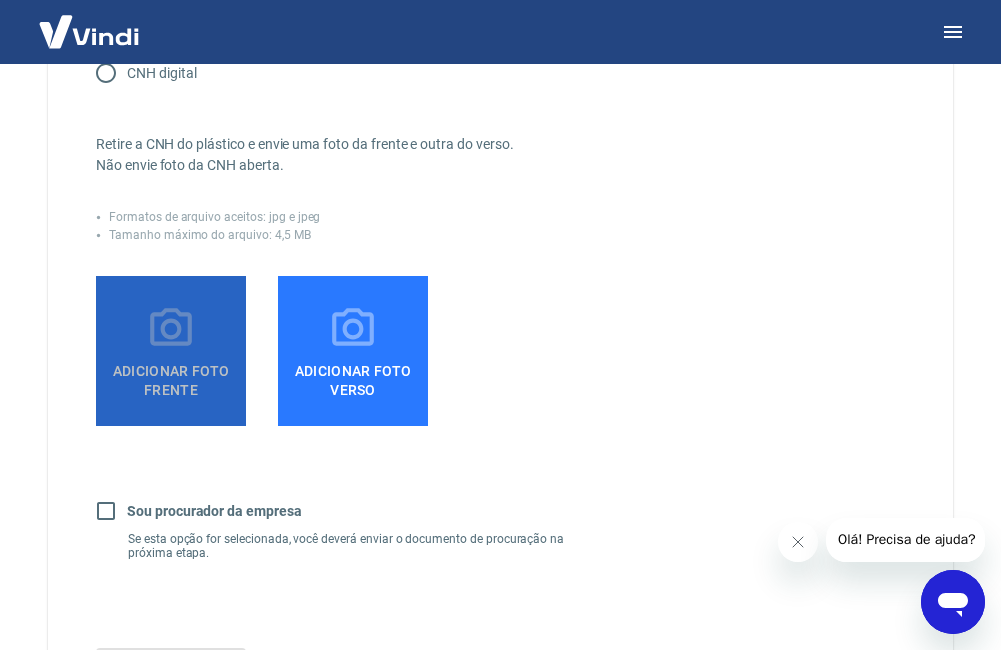 click 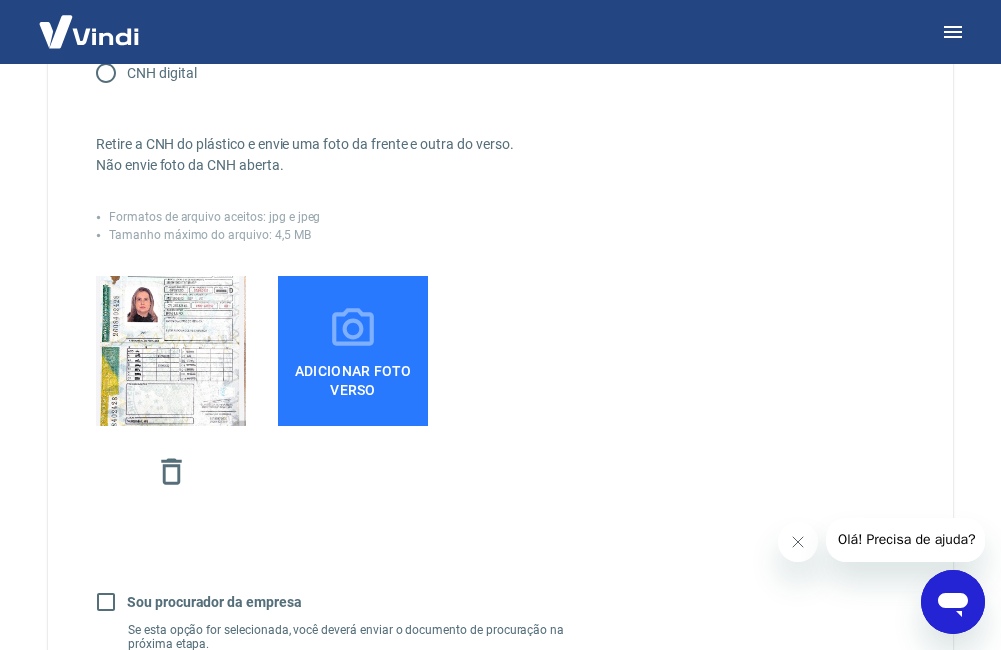 click 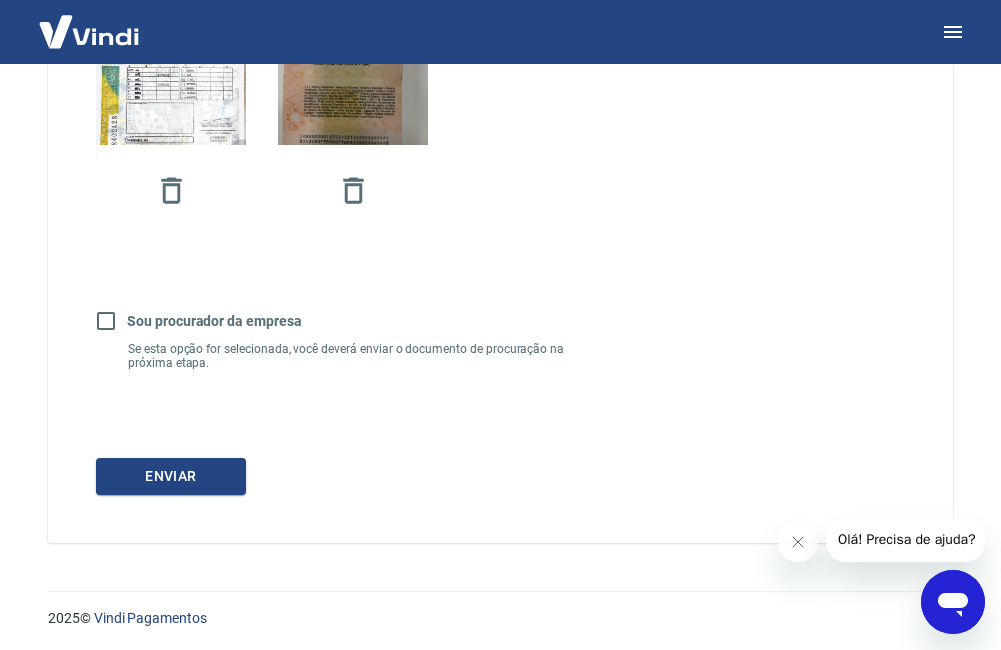 scroll, scrollTop: 684, scrollLeft: 0, axis: vertical 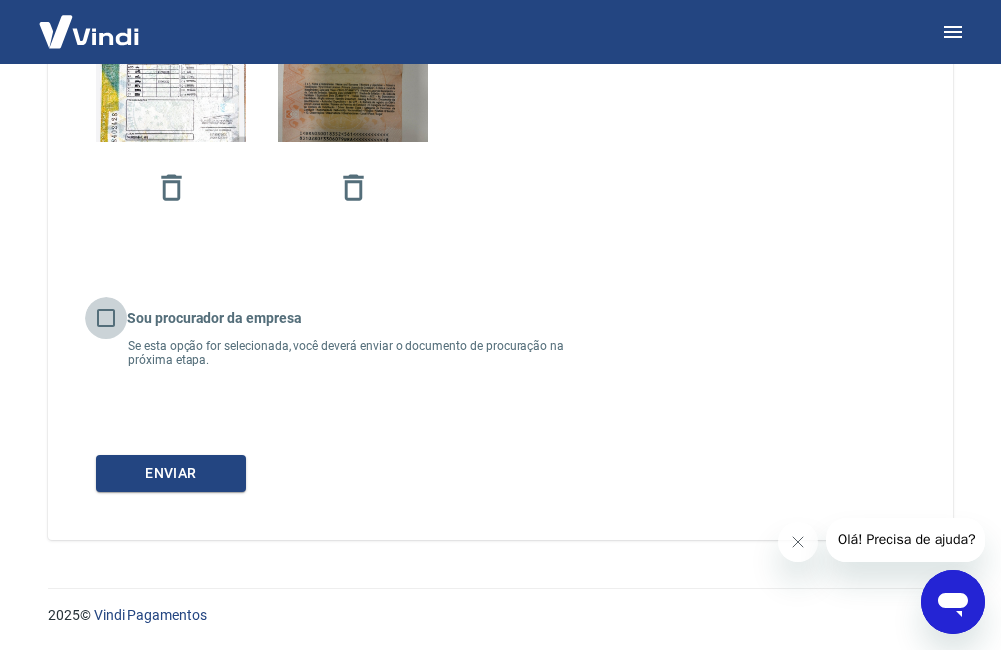 click on "Sou procurador da empresa" at bounding box center (106, 318) 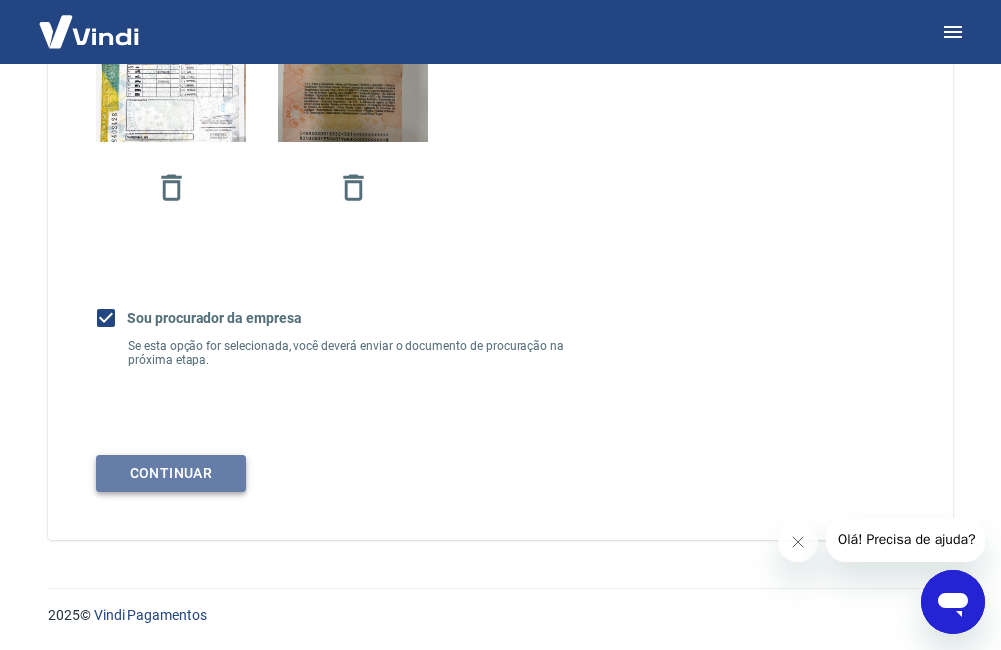 click on "Continuar" at bounding box center (171, 473) 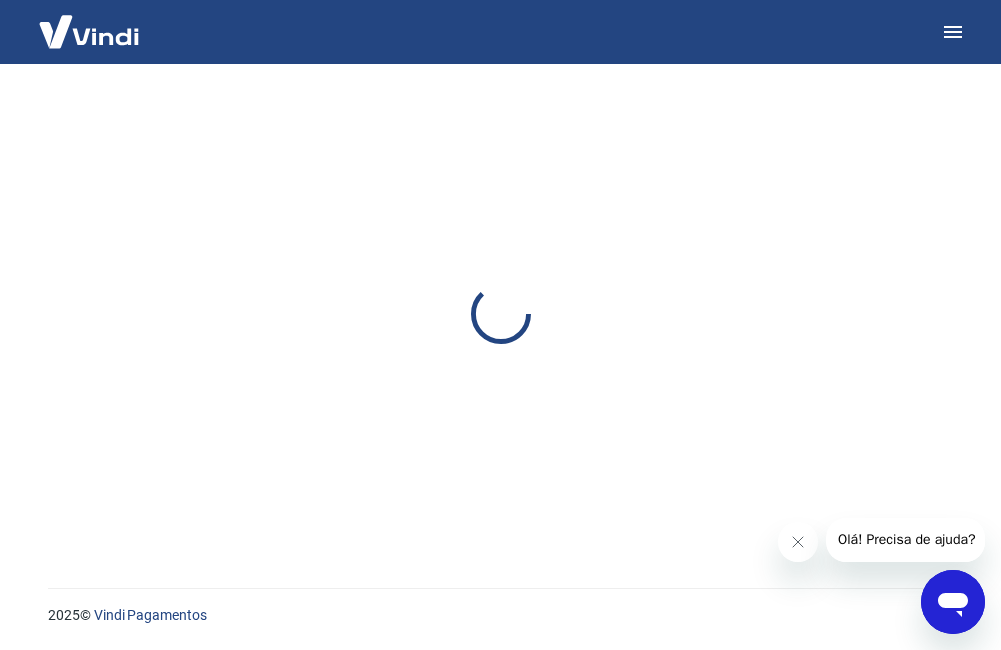 scroll, scrollTop: 0, scrollLeft: 0, axis: both 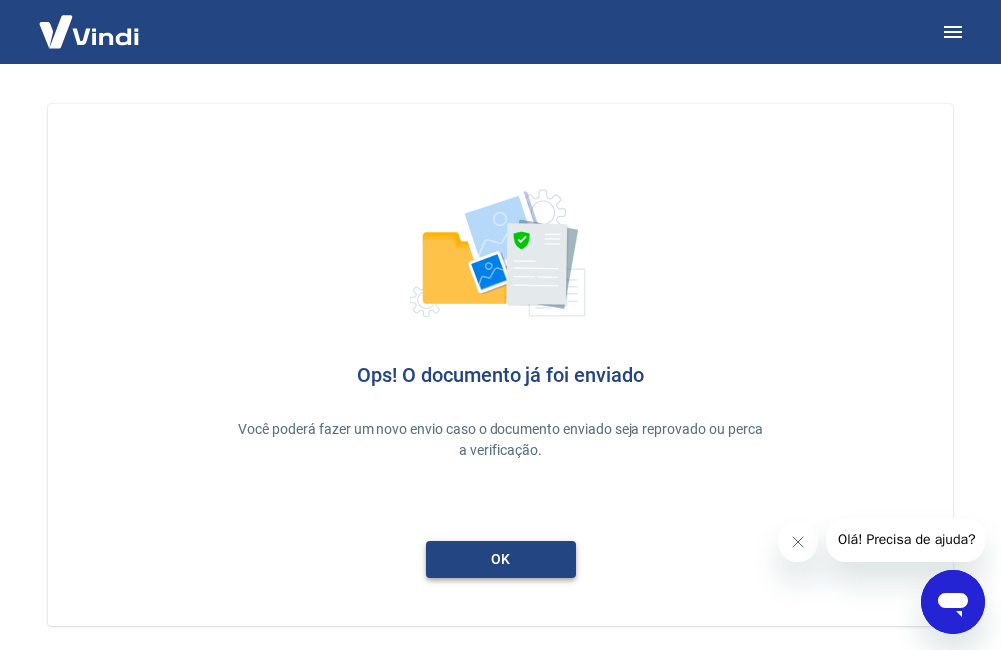 click on "ok" at bounding box center (501, 559) 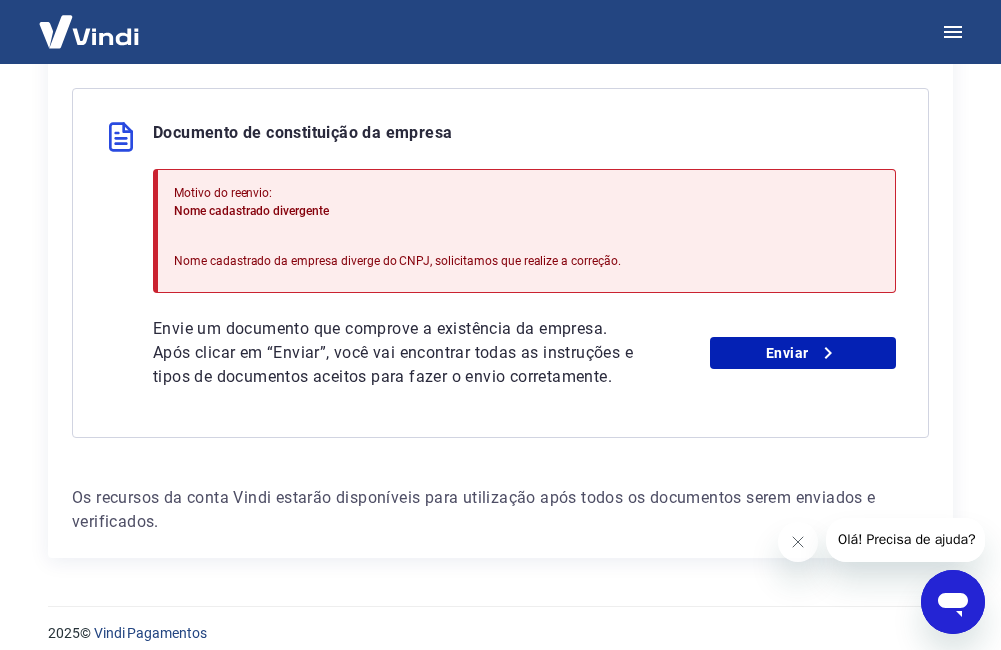 scroll, scrollTop: 1038, scrollLeft: 0, axis: vertical 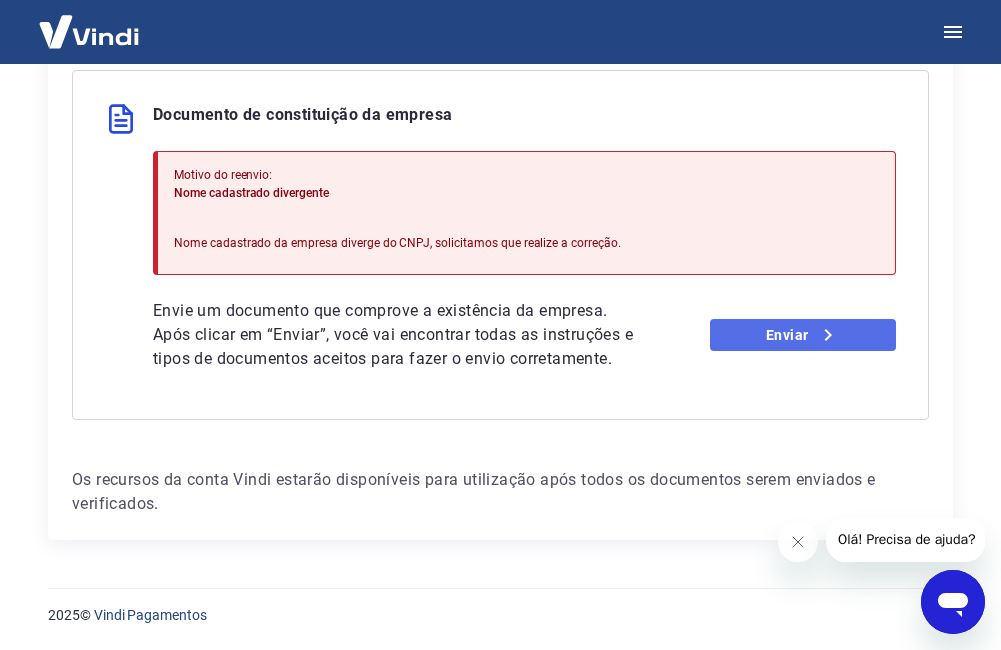 click on "Enviar" at bounding box center [803, 335] 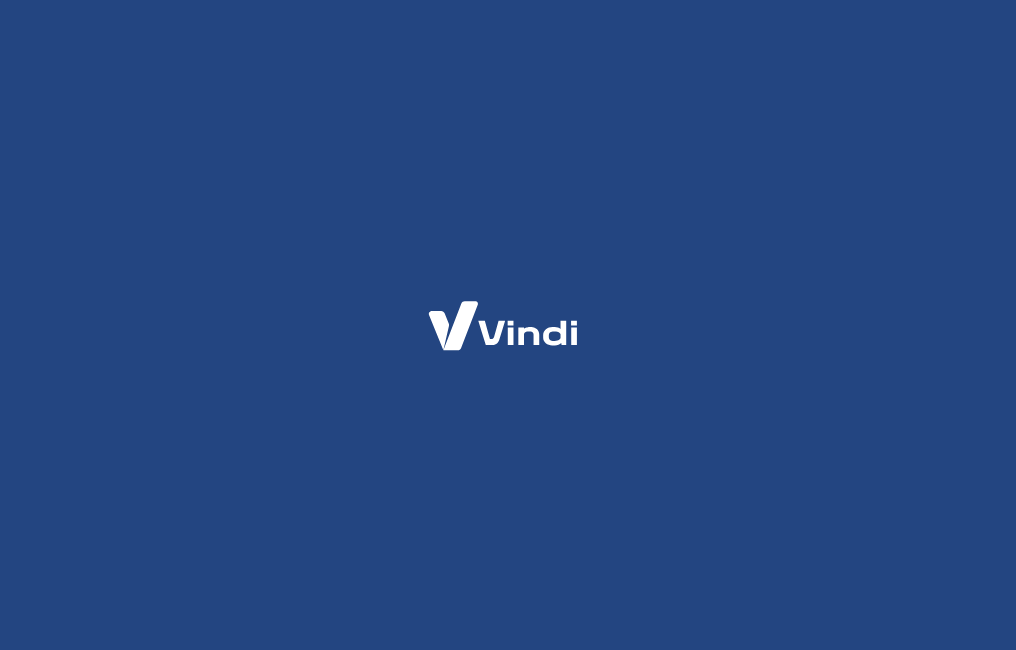 scroll, scrollTop: 0, scrollLeft: 0, axis: both 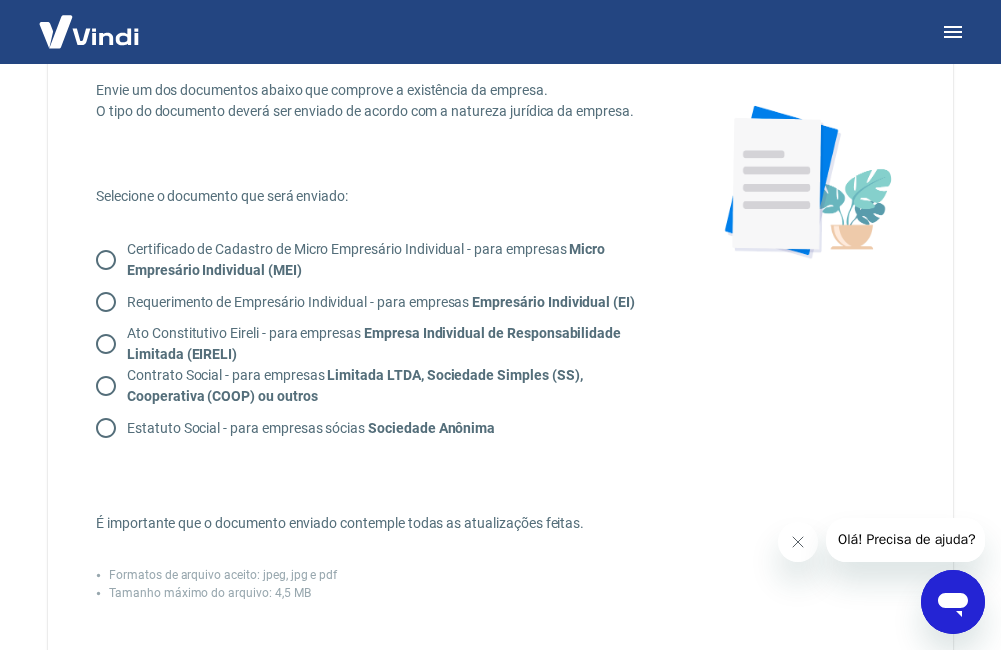 click on "Contrato Social - para empresas   Limitada LTDA, Sociedade Simples (SS), Cooperativa (COOP) ou outros" at bounding box center [106, 386] 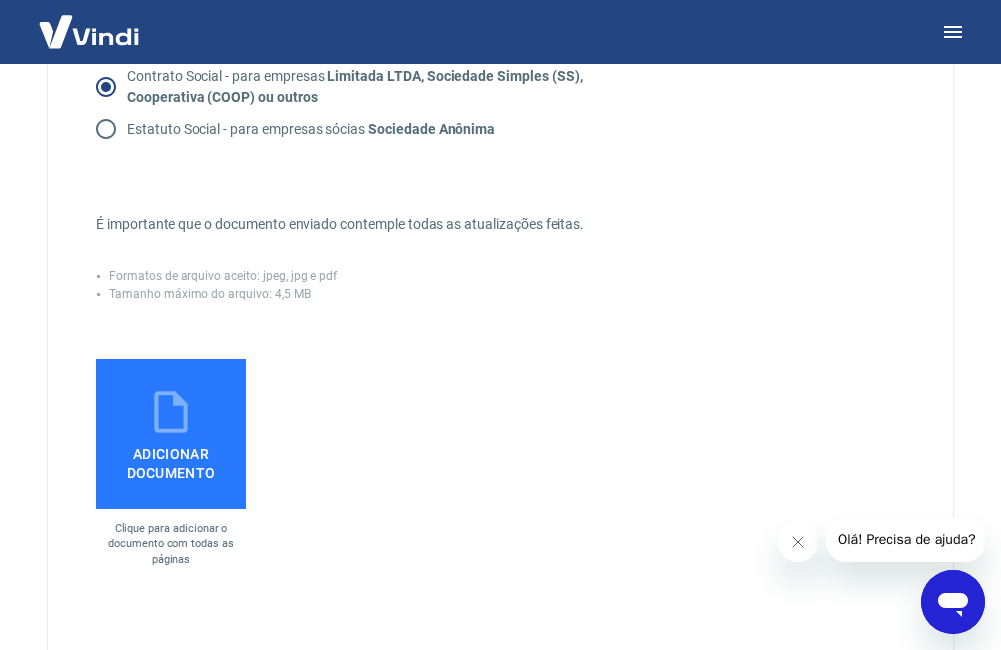 scroll, scrollTop: 400, scrollLeft: 0, axis: vertical 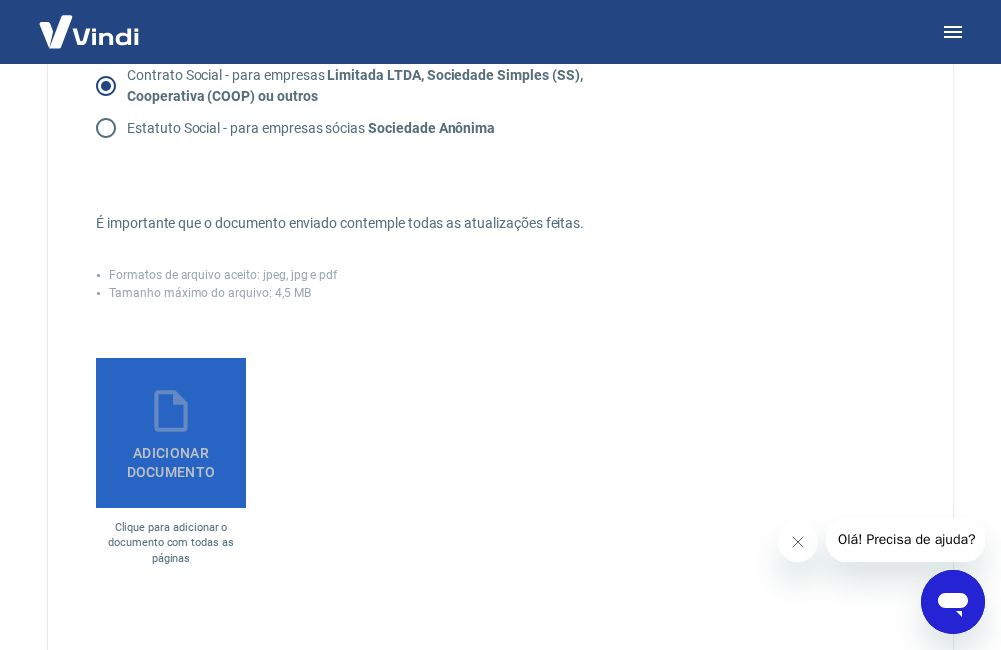 click on "Adicionar documento" at bounding box center [171, 458] 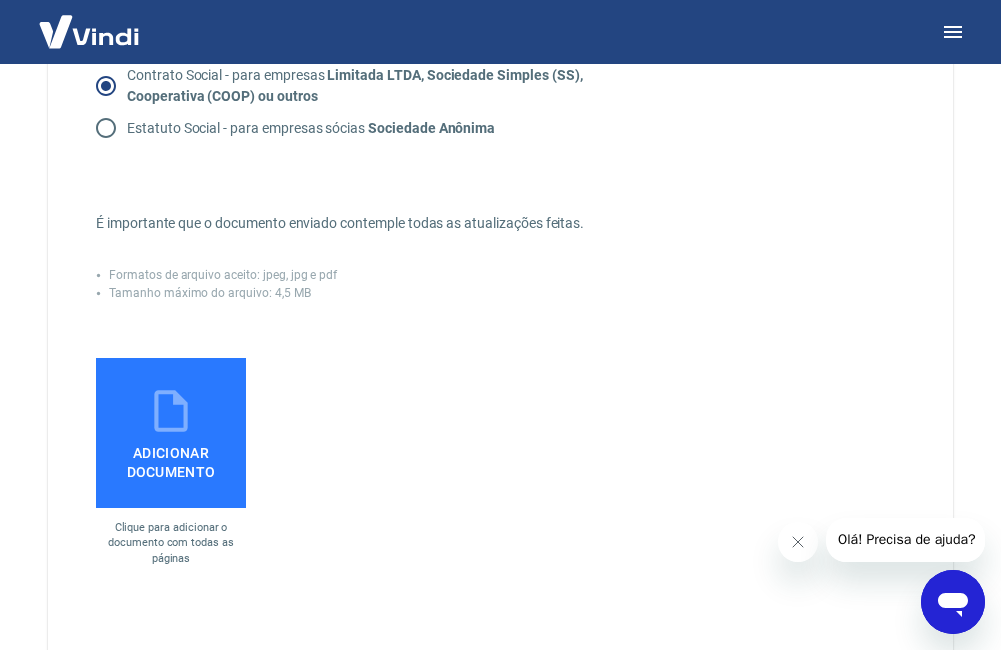 click 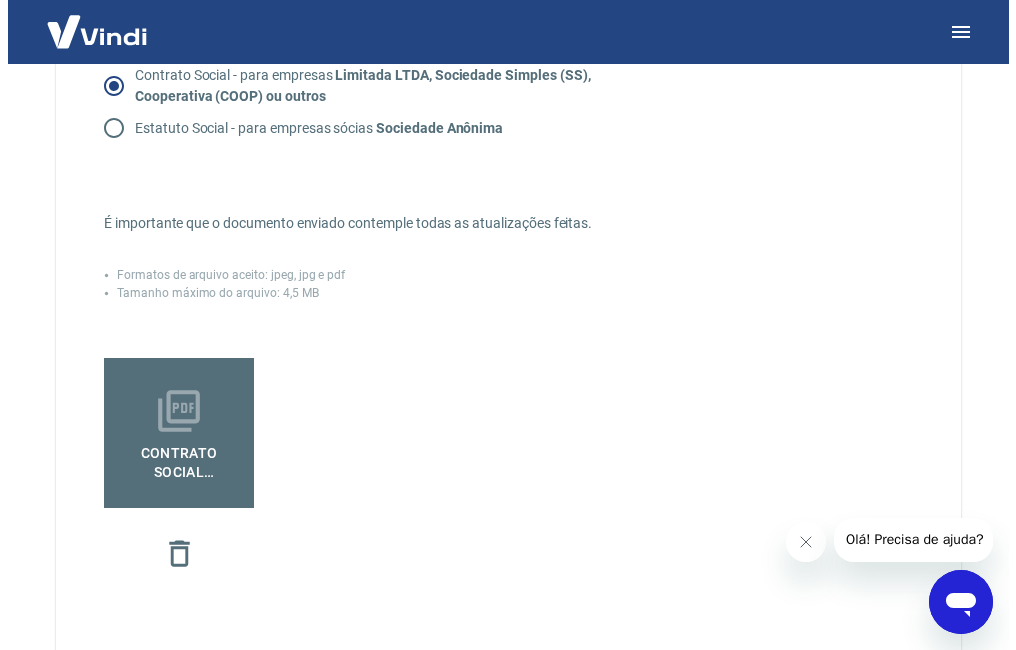 scroll, scrollTop: 700, scrollLeft: 0, axis: vertical 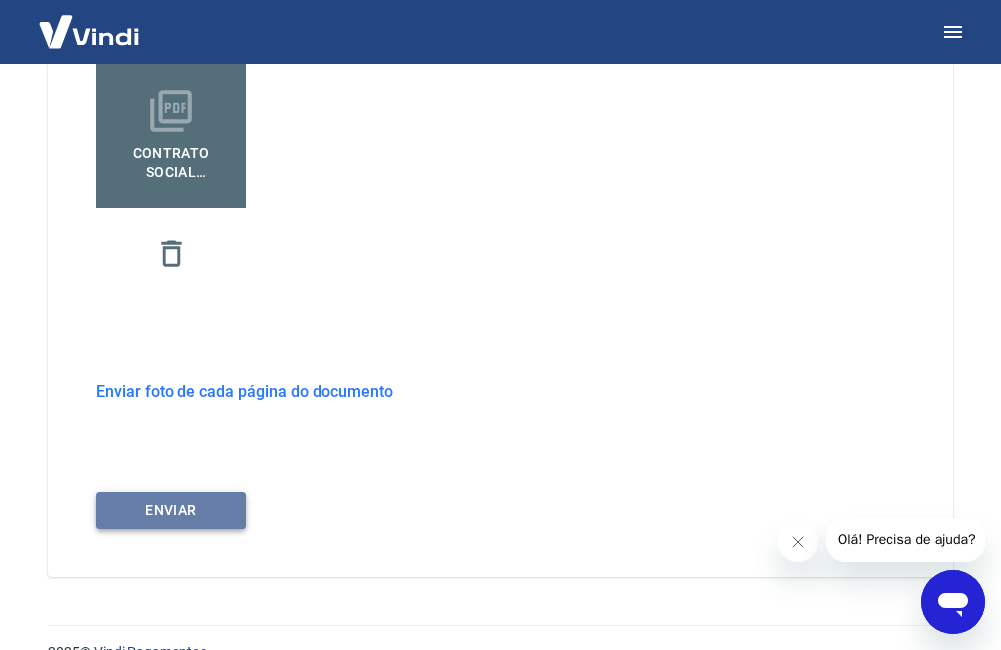 click on "ENVIAR" at bounding box center [171, 510] 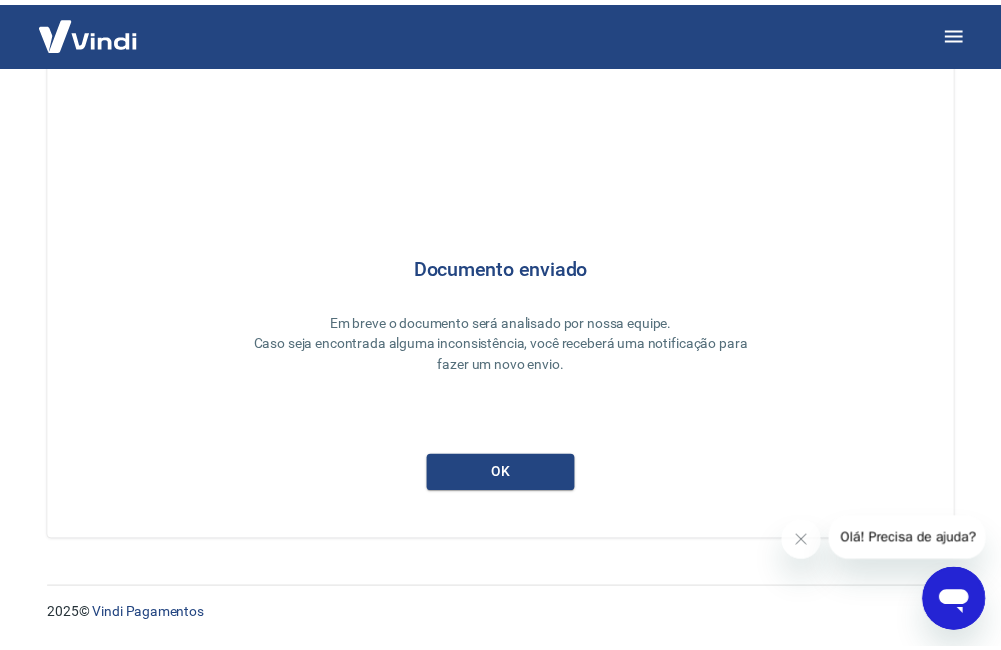 scroll, scrollTop: 44, scrollLeft: 0, axis: vertical 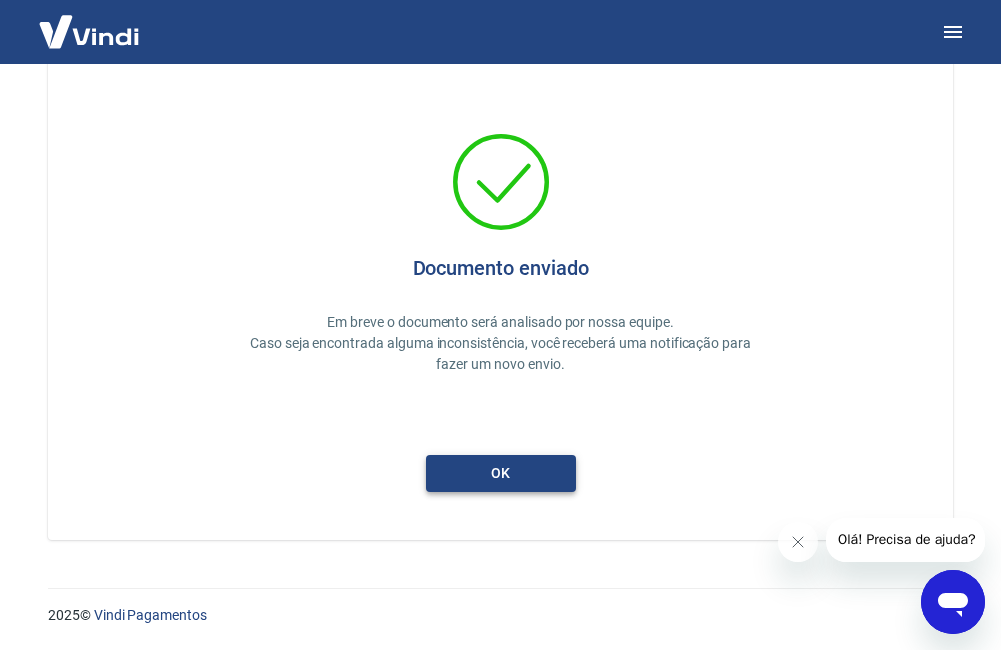 click on "ok" at bounding box center [501, 473] 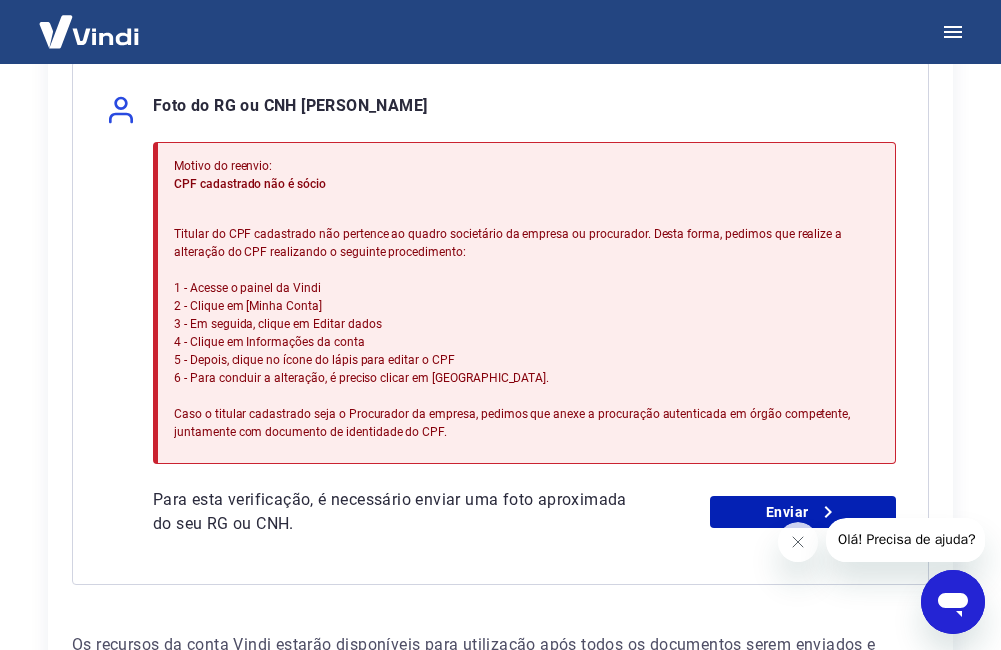 scroll, scrollTop: 664, scrollLeft: 0, axis: vertical 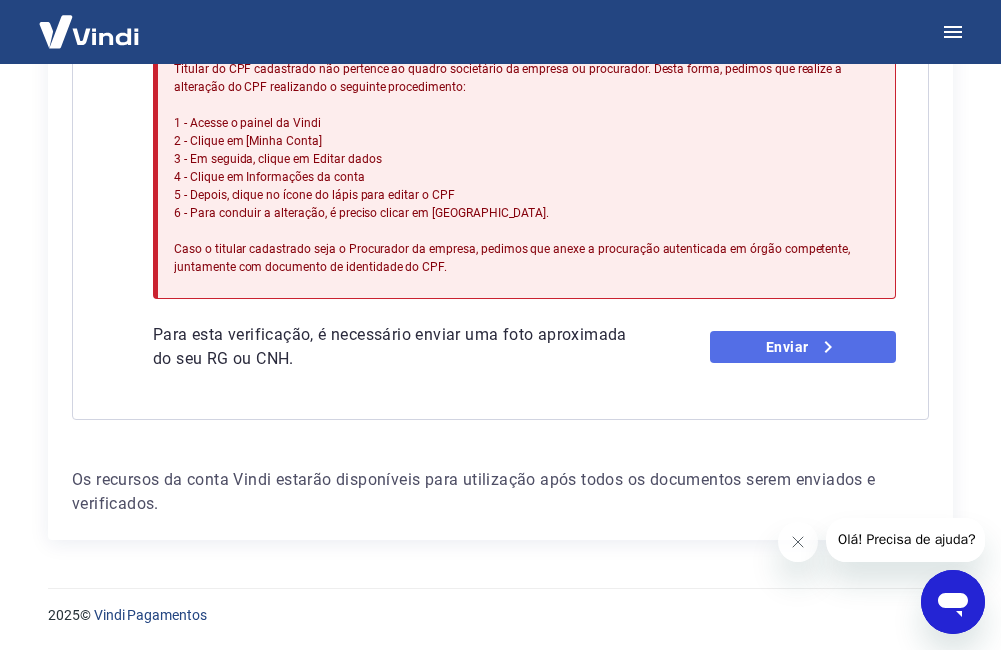 click on "Enviar" at bounding box center (803, 347) 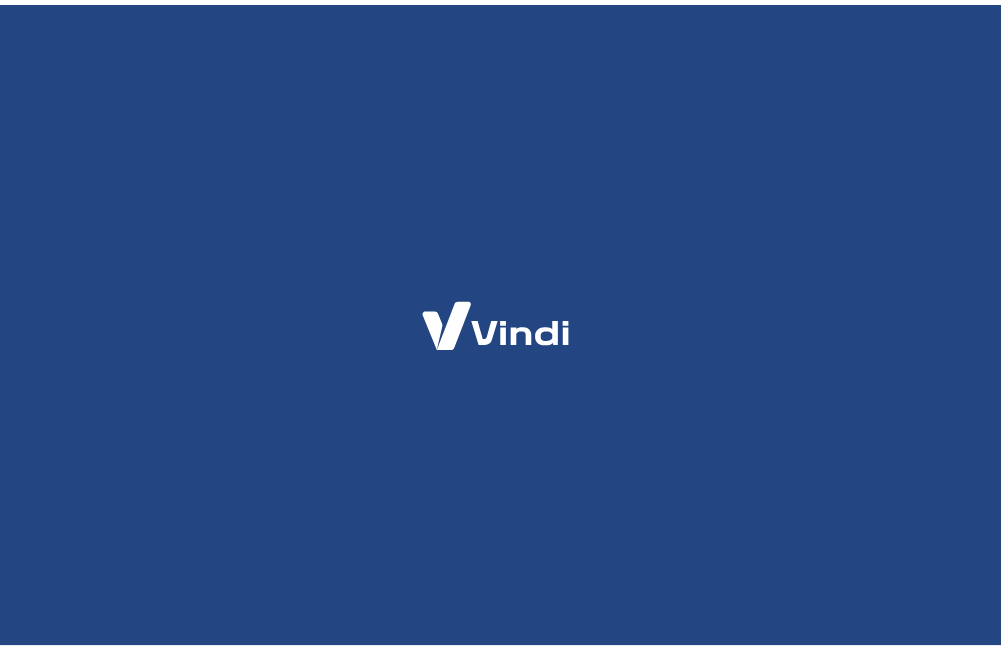 scroll, scrollTop: 0, scrollLeft: 0, axis: both 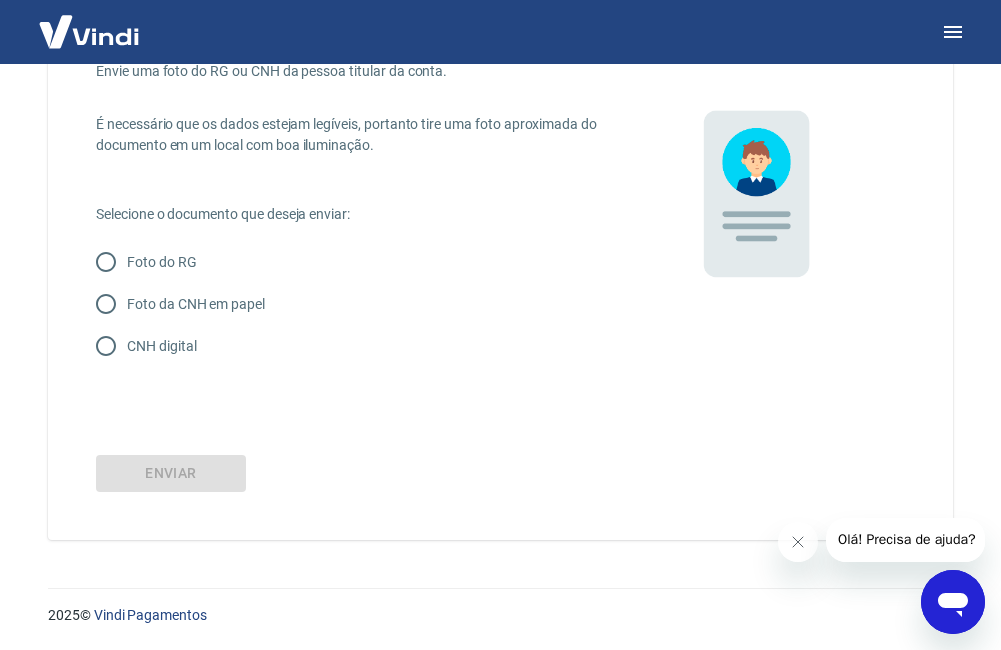 click on "Foto da CNH em papel" at bounding box center (196, 304) 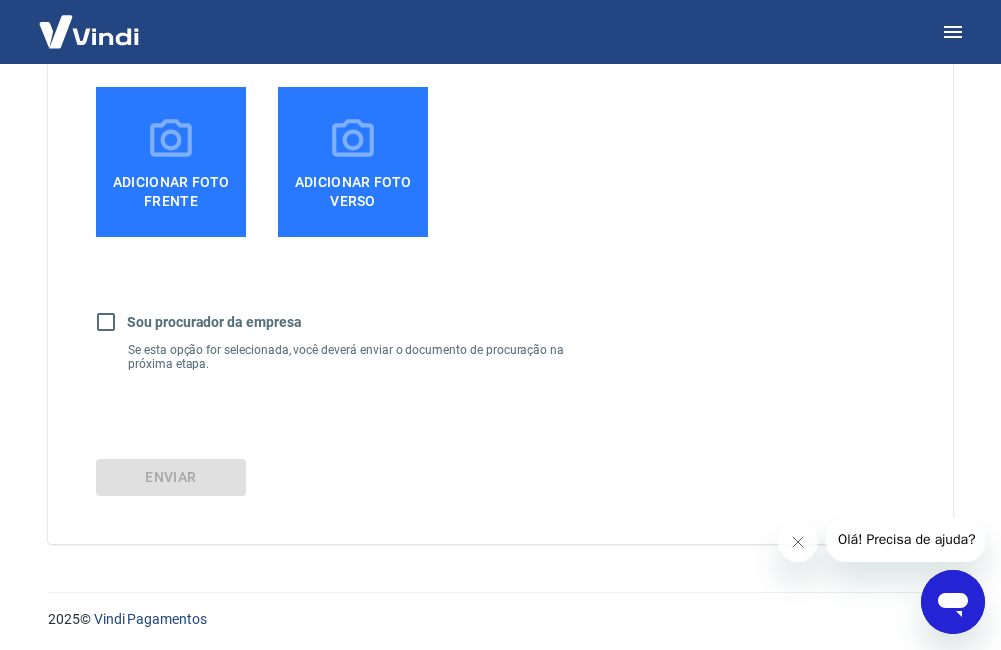 scroll, scrollTop: 593, scrollLeft: 0, axis: vertical 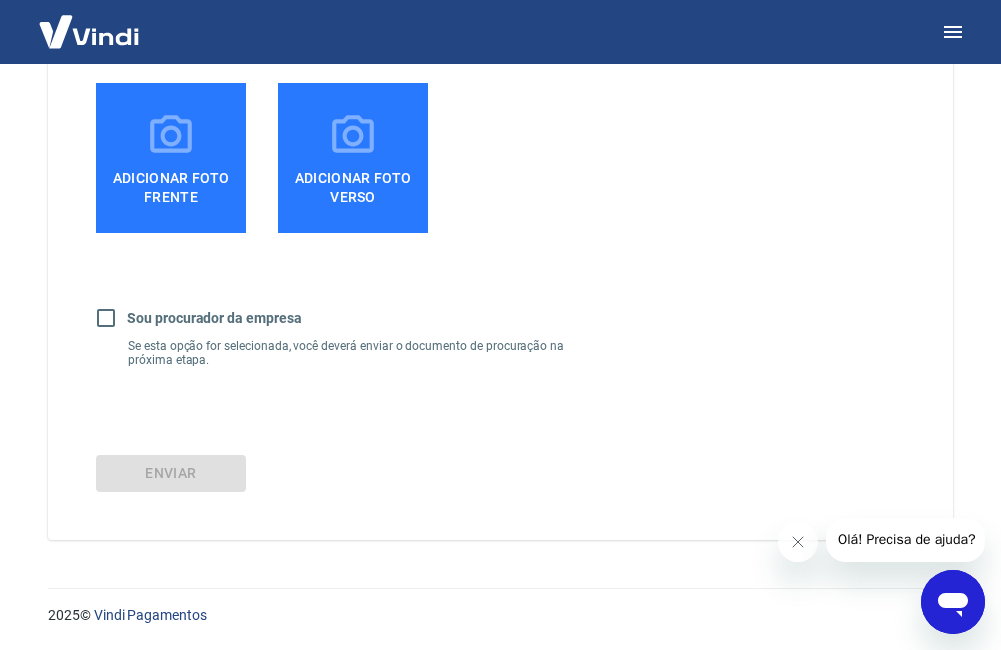 click on "Sou procurador da empresa" at bounding box center [106, 318] 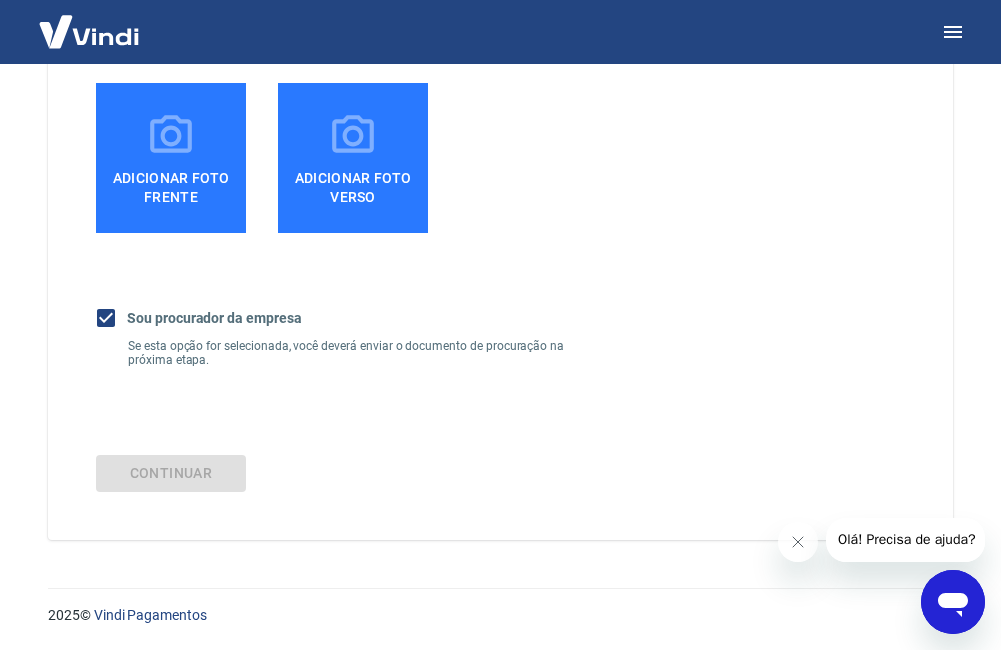 click 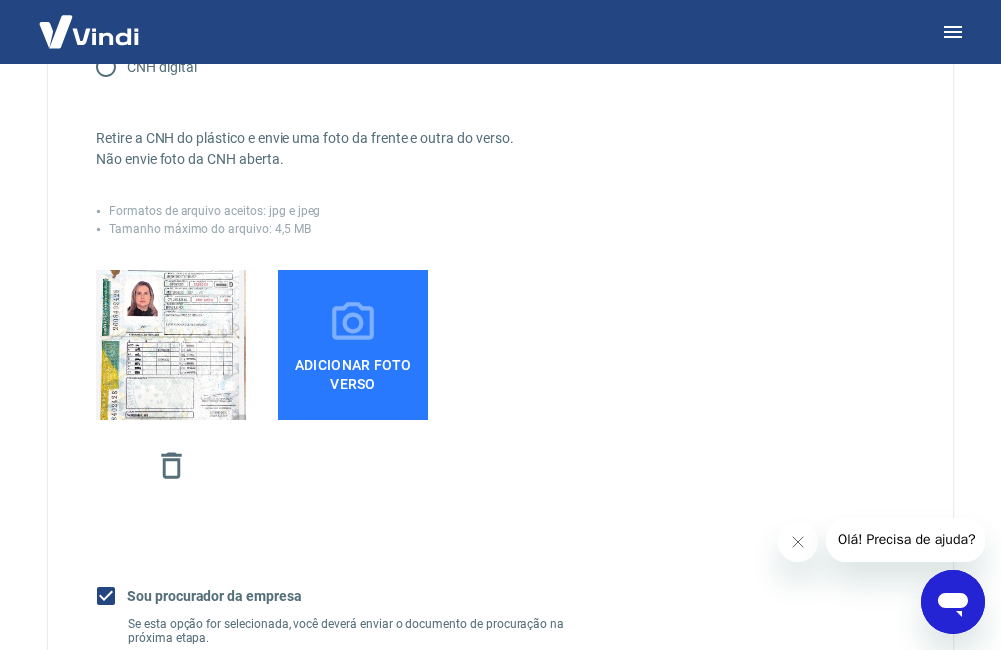 scroll, scrollTop: 393, scrollLeft: 0, axis: vertical 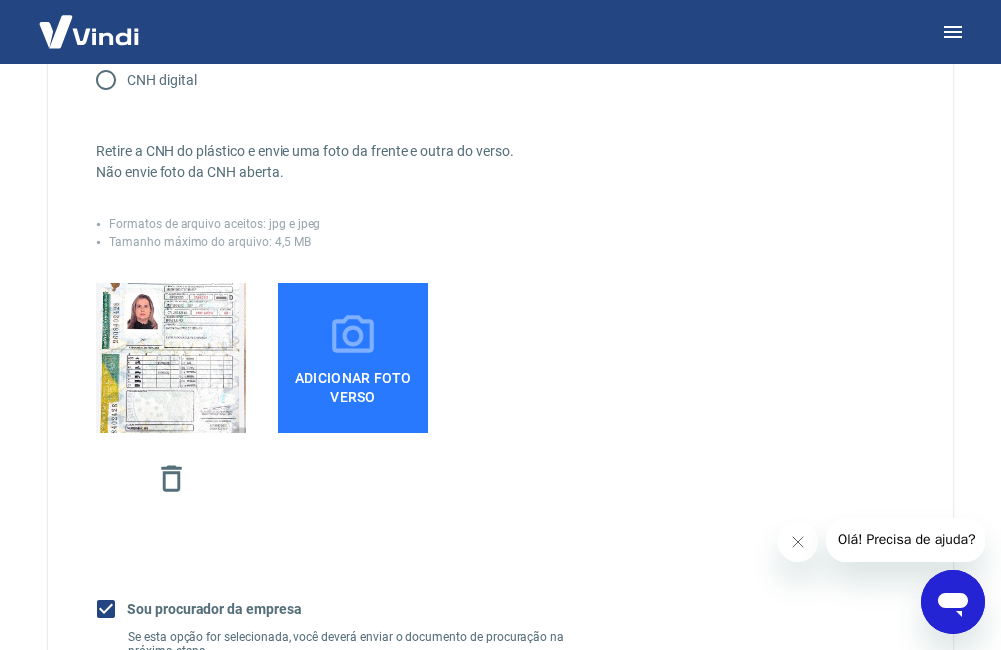 click 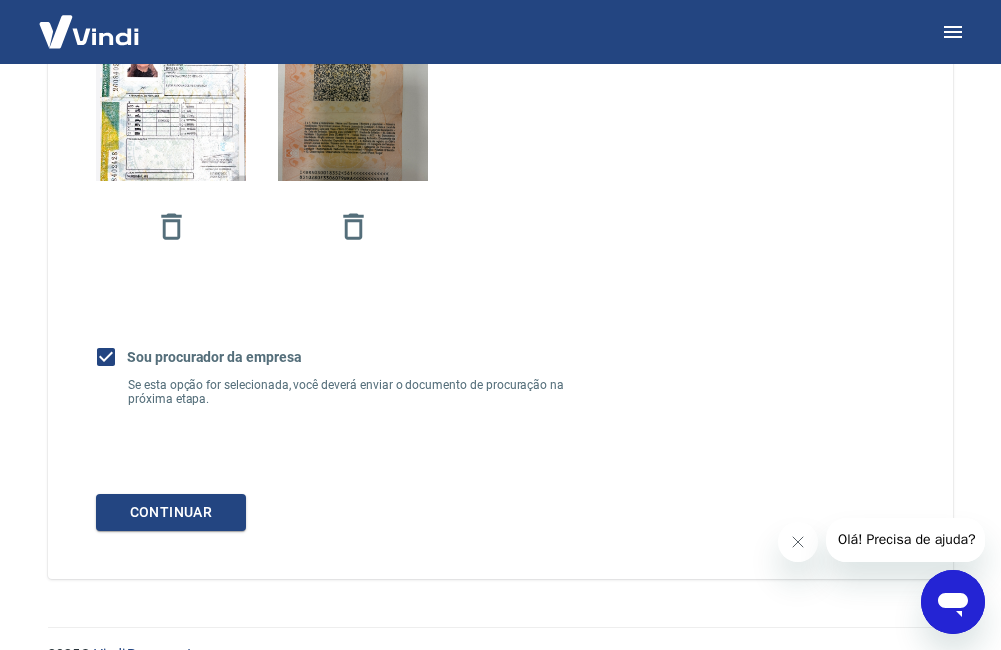 scroll, scrollTop: 684, scrollLeft: 0, axis: vertical 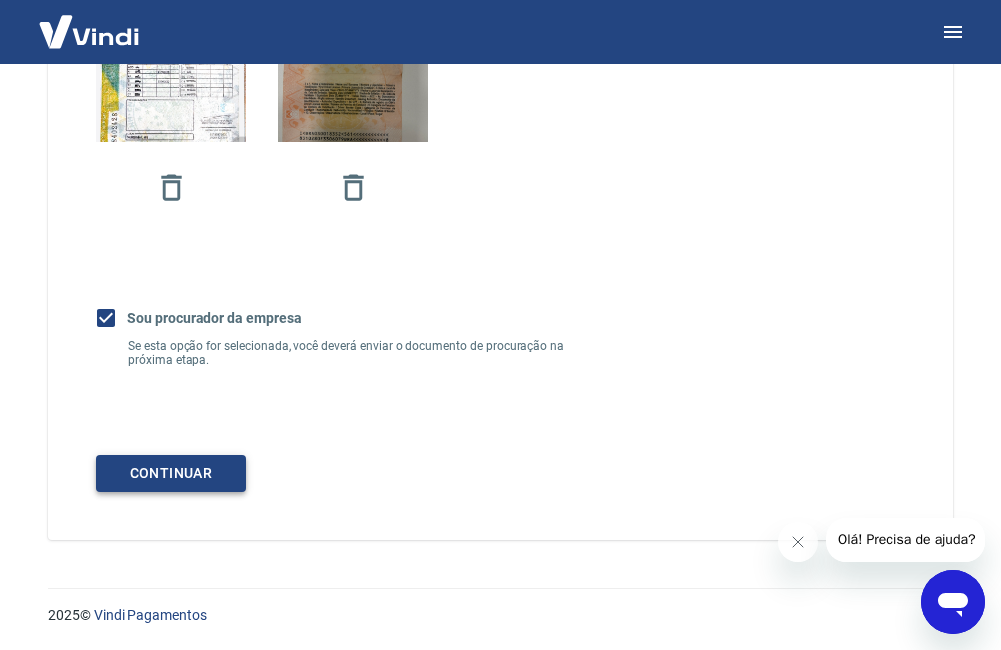 click on "Continuar" at bounding box center [171, 473] 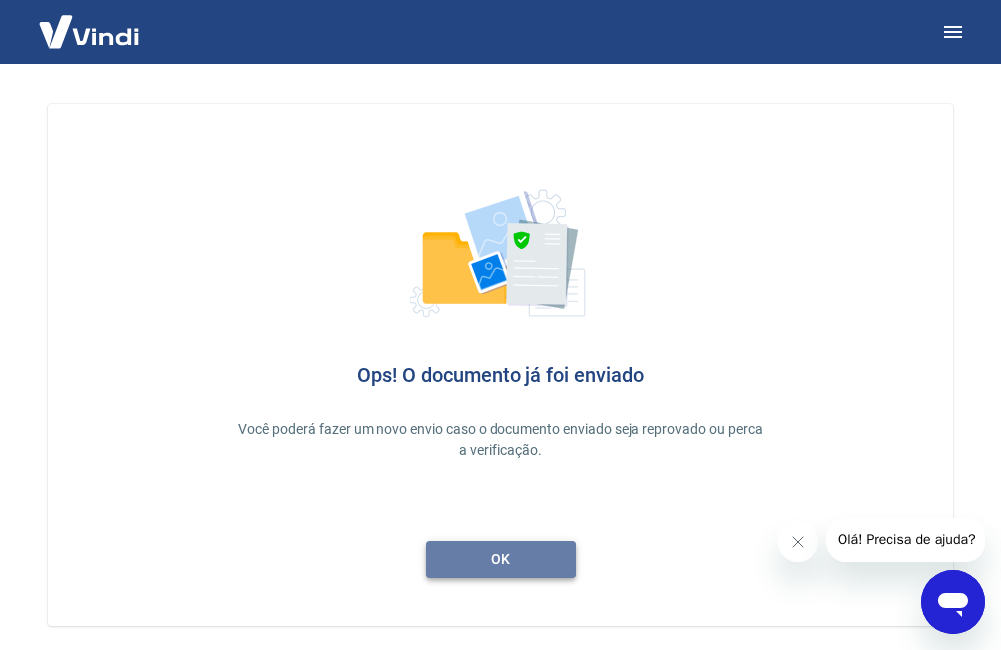 click on "ok" at bounding box center (501, 559) 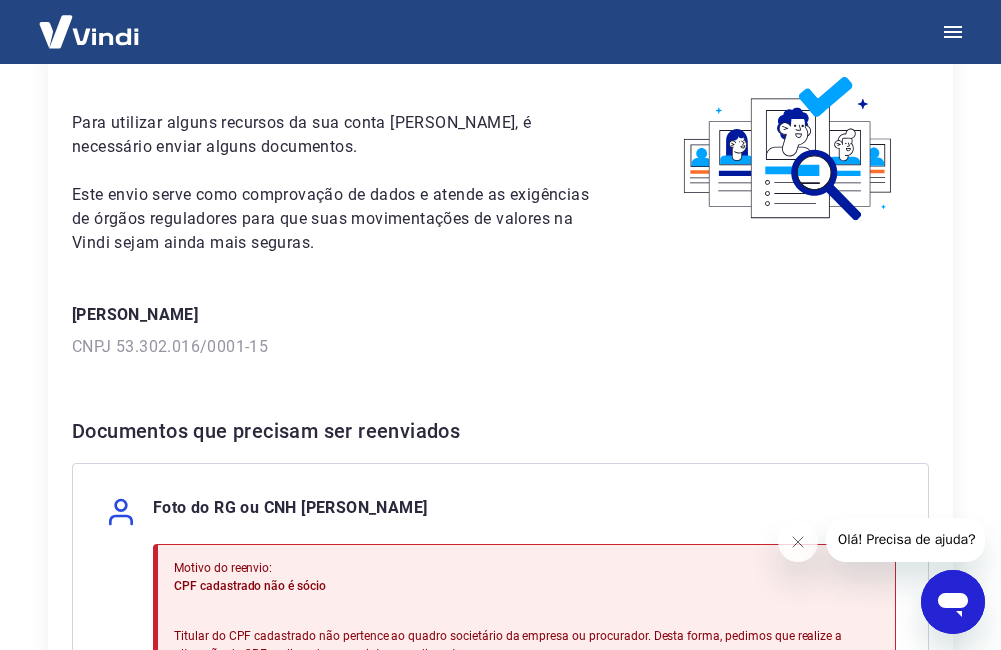 scroll, scrollTop: 0, scrollLeft: 0, axis: both 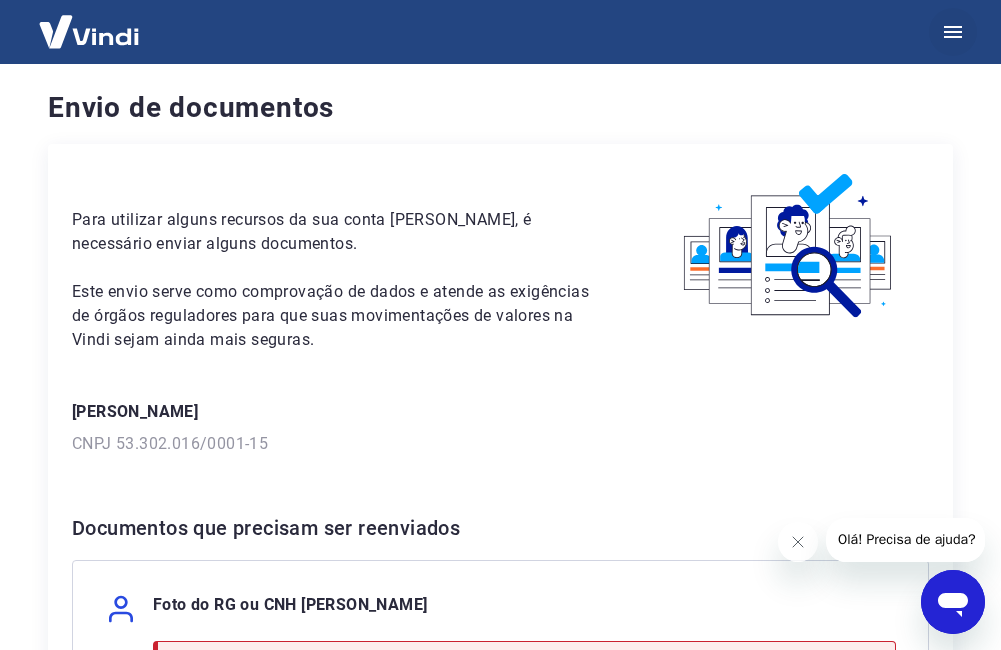 click 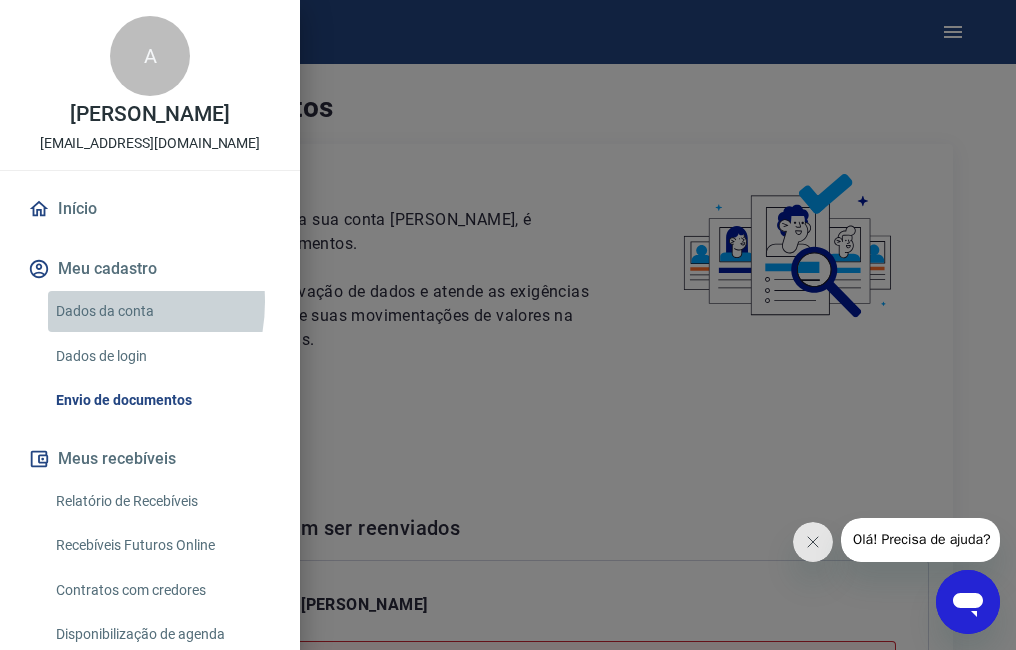click on "Dados da conta" at bounding box center [162, 311] 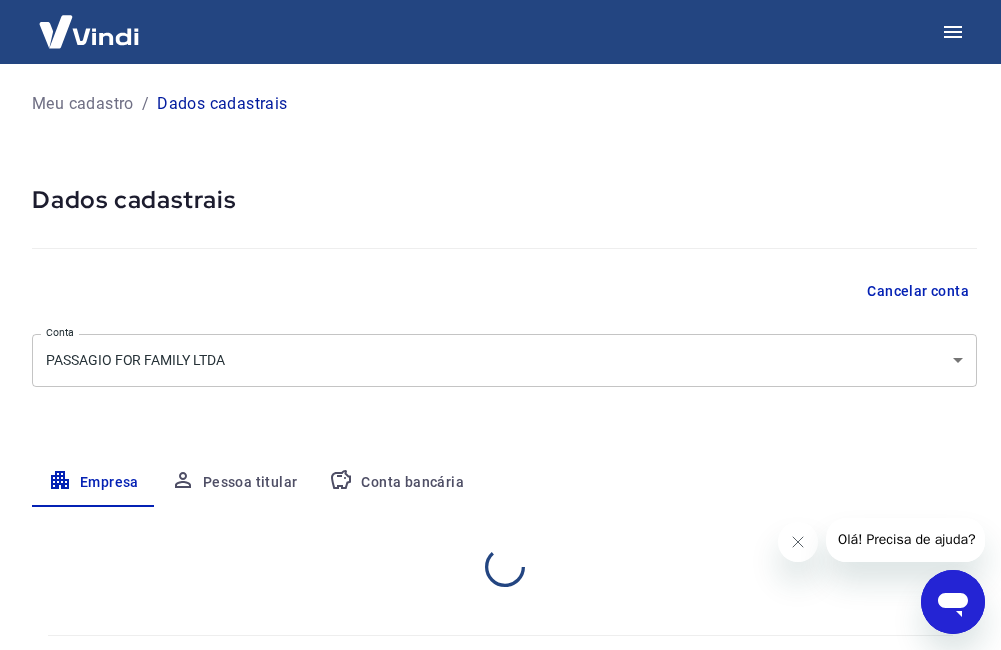 select on "MG" 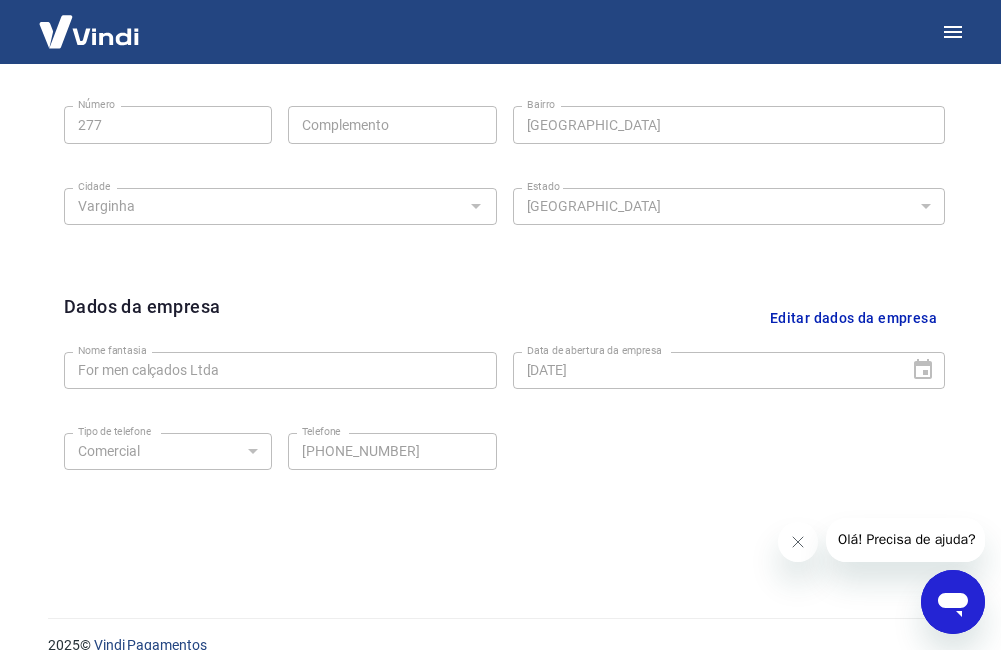 scroll, scrollTop: 792, scrollLeft: 0, axis: vertical 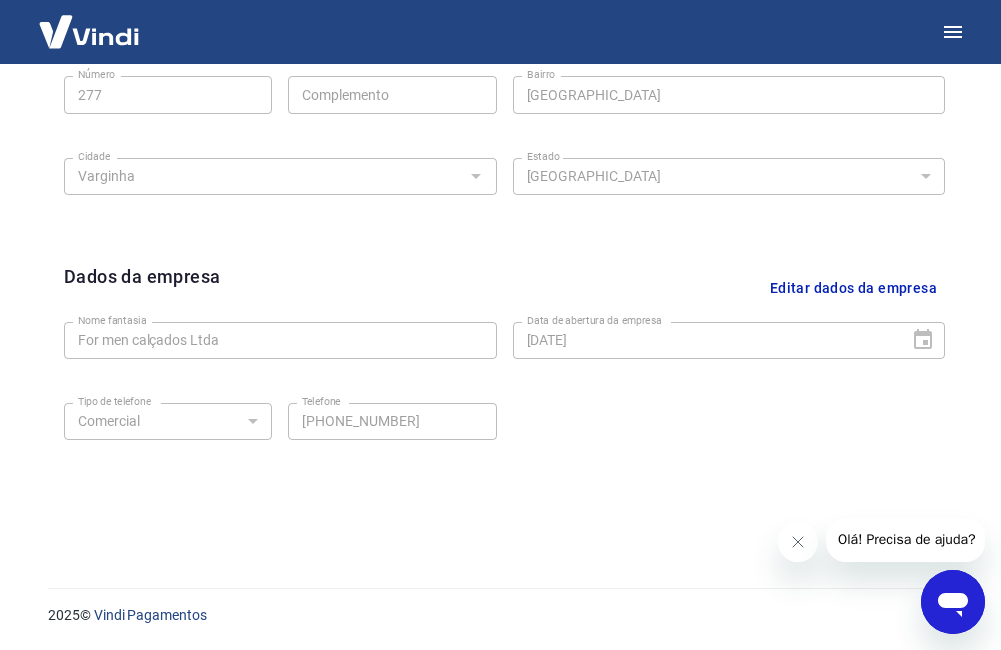 click on "Meu cadastro / Dados cadastrais Dados cadastrais Cancelar conta Conta PASSAGIO FOR FAMILY LTDA [object Object] Conta Empresa Pessoa titular Conta bancária Editar razão social Razão social PASSAGIO FOR FAMILY LTDA Razão social CNPJ 53.302.016/0001-15 CNPJ Endereço da empresa Editar endereço CEP 37012-080 CEP [GEOGRAPHIC_DATA] de Oliveira Rua Número 277 Número Complemento Complemento Bairro [GEOGRAPHIC_DATA] [GEOGRAPHIC_DATA] [GEOGRAPHIC_DATA] [GEOGRAPHIC_DATA] [GEOGRAPHIC_DATA] [GEOGRAPHIC_DATA] [GEOGRAPHIC_DATA] [GEOGRAPHIC_DATA] [GEOGRAPHIC_DATA] [GEOGRAPHIC_DATA] [GEOGRAPHIC_DATA] [GEOGRAPHIC_DATA] [GEOGRAPHIC_DATA] [GEOGRAPHIC_DATA] [GEOGRAPHIC_DATA] [GEOGRAPHIC_DATA] [GEOGRAPHIC_DATA] [GEOGRAPHIC_DATA] [GEOGRAPHIC_DATA] [GEOGRAPHIC_DATA] [GEOGRAPHIC_DATA] [GEOGRAPHIC_DATA] [GEOGRAPHIC_DATA] [GEOGRAPHIC_DATA] [GEOGRAPHIC_DATA] [GEOGRAPHIC_DATA] [GEOGRAPHIC_DATA] [GEOGRAPHIC_DATA] [GEOGRAPHIC_DATA] Estado Dados da empresa Editar dados da empresa Nome fantasia For men calçados Ltda Nome fantasia Data de abertura da empresa [DATE] Data de abertura da empresa Tipo de telefone Residencial Comercial Tipo de telefone Telefone [PHONE_NUMBER] Telefone 2025  ©" at bounding box center [500, -467] 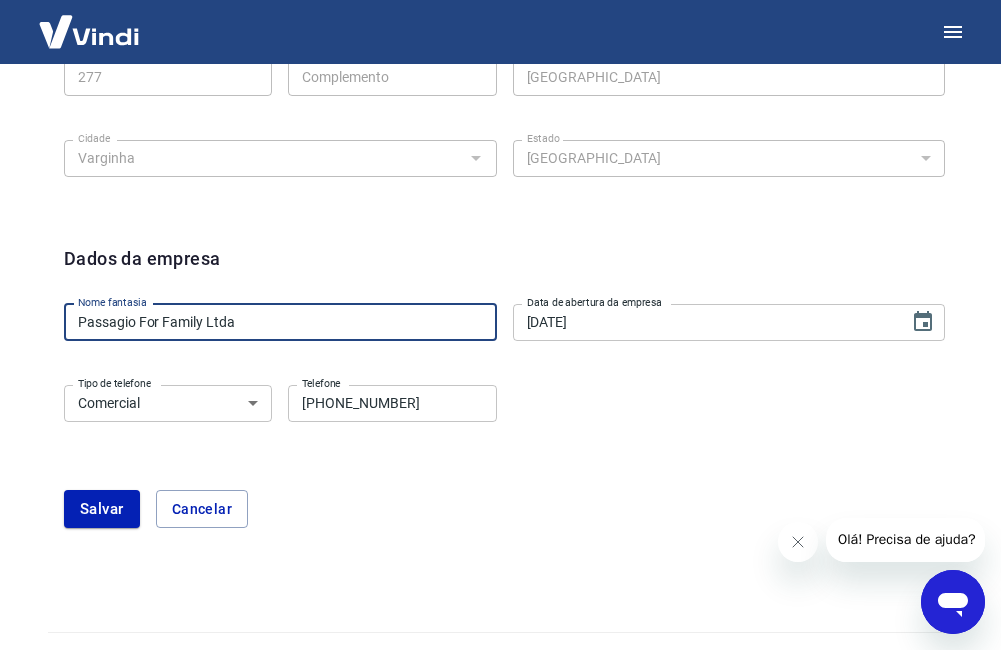 scroll, scrollTop: 854, scrollLeft: 0, axis: vertical 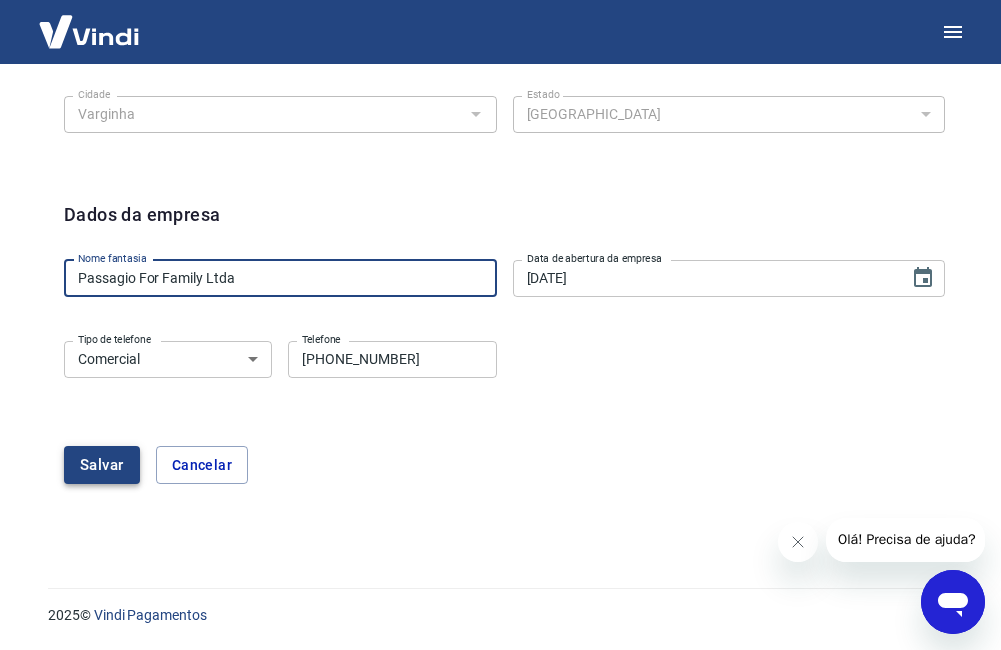 type on "Passagio For Family Ltda" 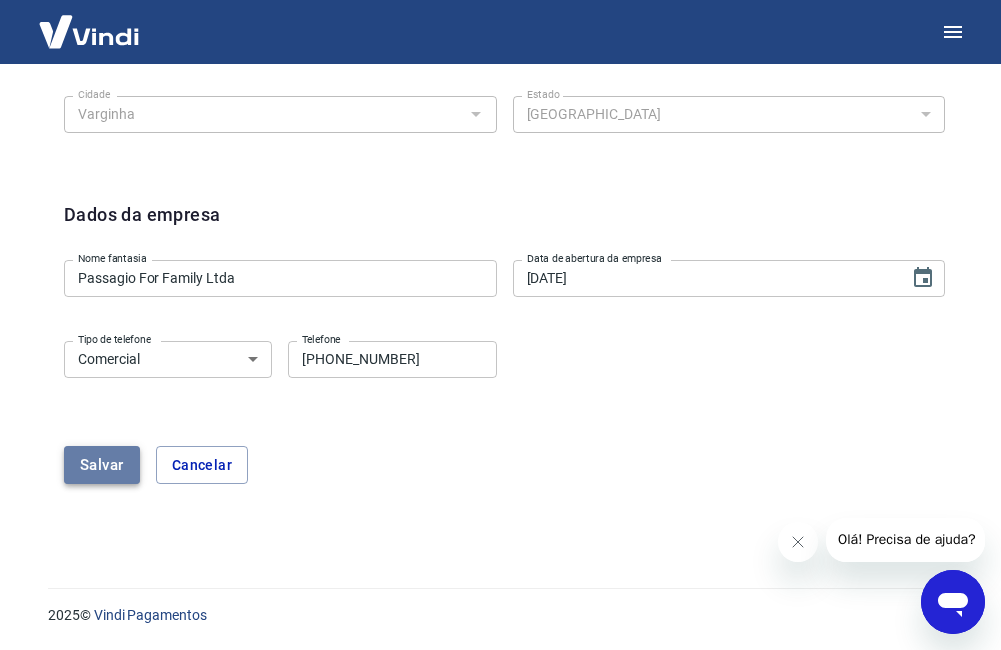 click on "Salvar" at bounding box center [102, 465] 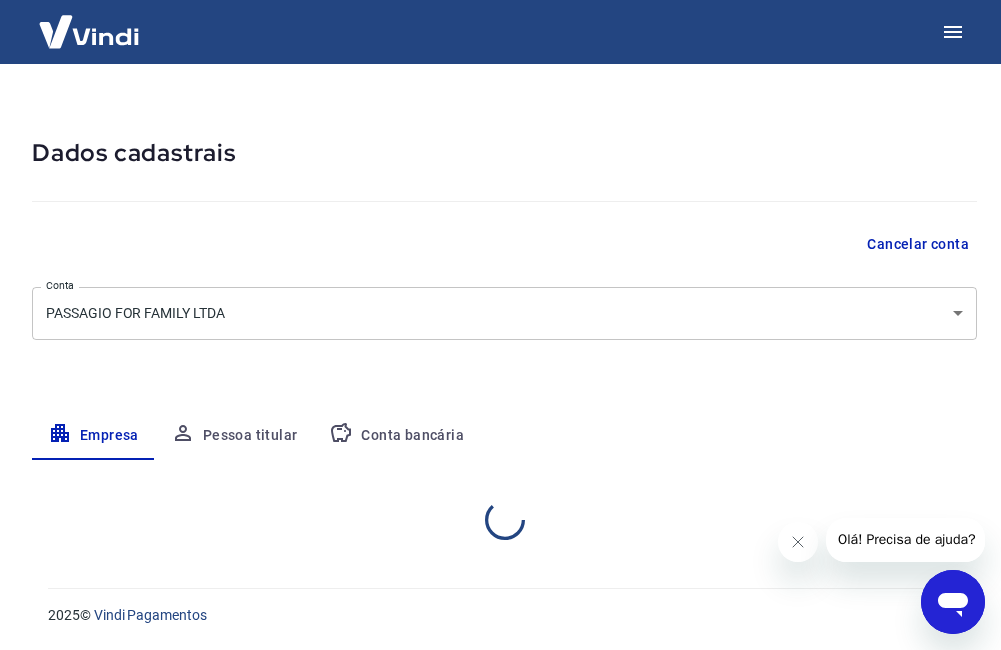 select on "MG" 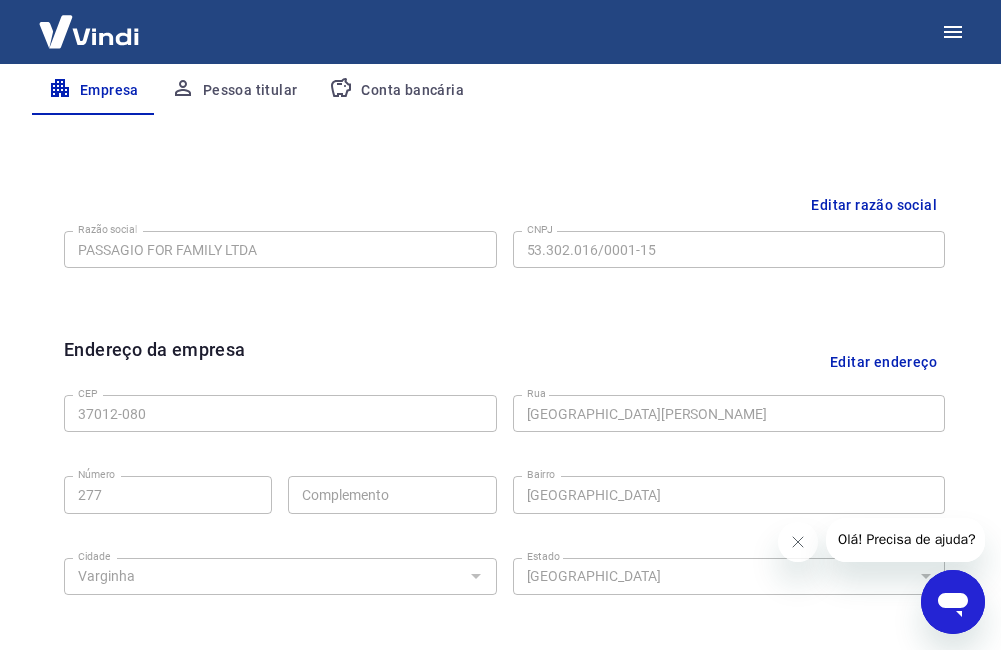 scroll, scrollTop: 92, scrollLeft: 0, axis: vertical 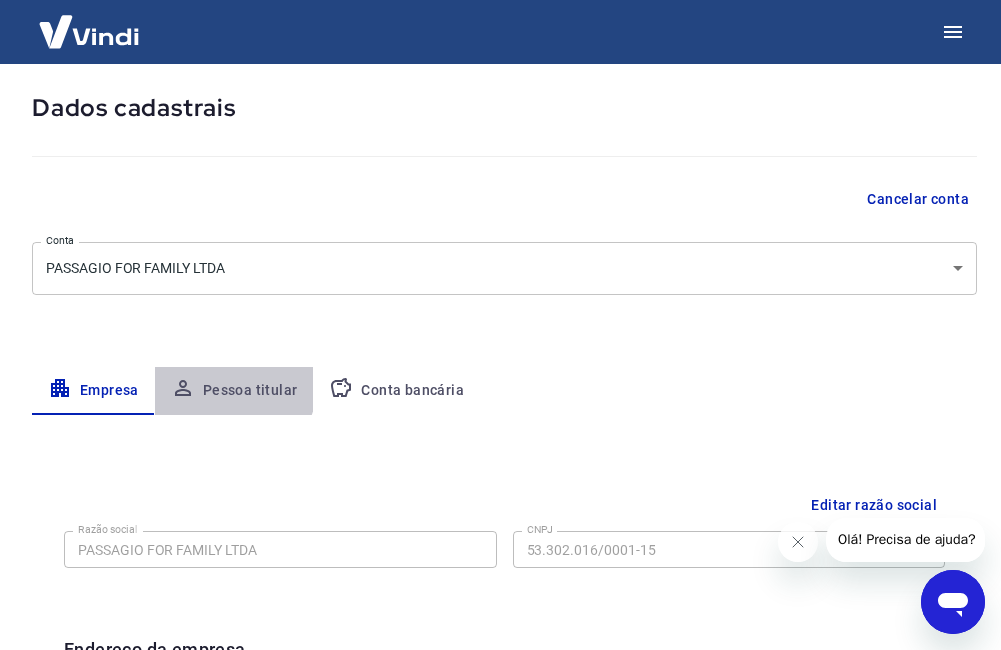 click on "Pessoa titular" at bounding box center (234, 391) 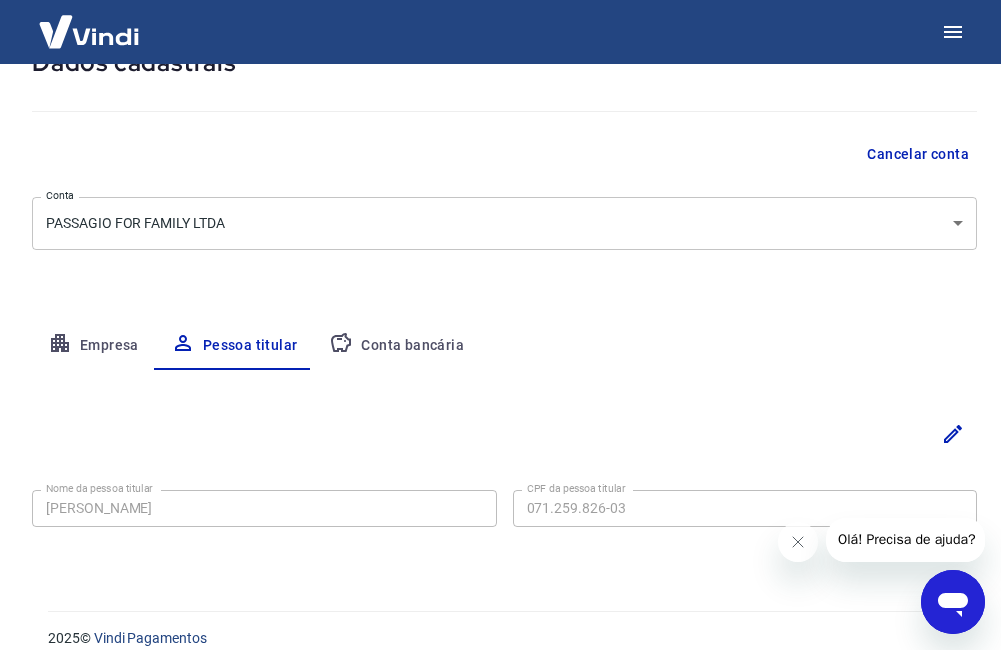 scroll, scrollTop: 160, scrollLeft: 0, axis: vertical 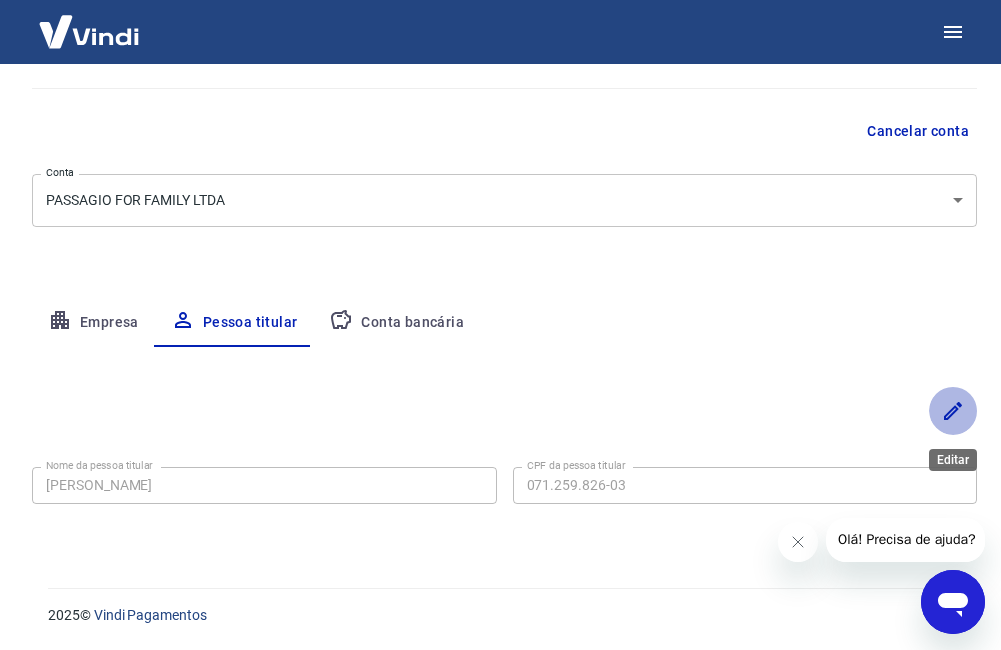 click 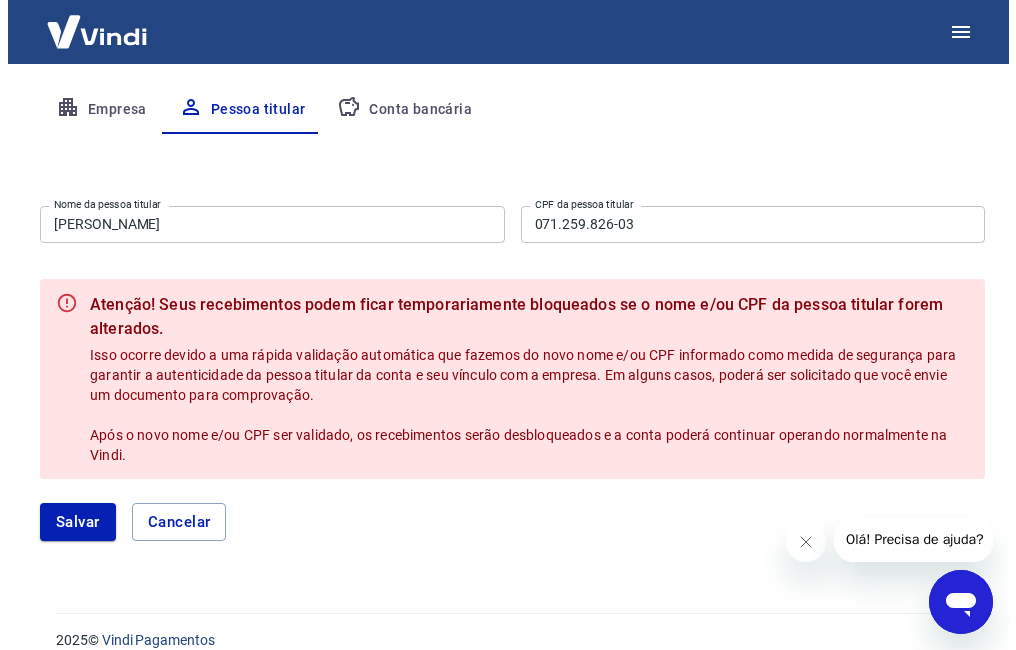 scroll, scrollTop: 398, scrollLeft: 0, axis: vertical 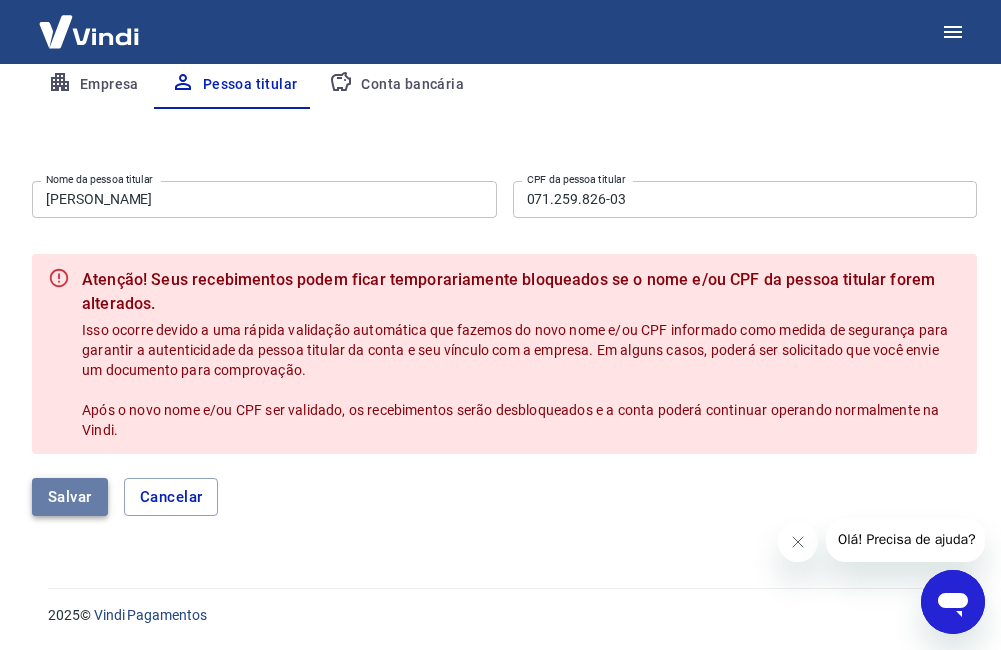 click on "Salvar" at bounding box center (70, 497) 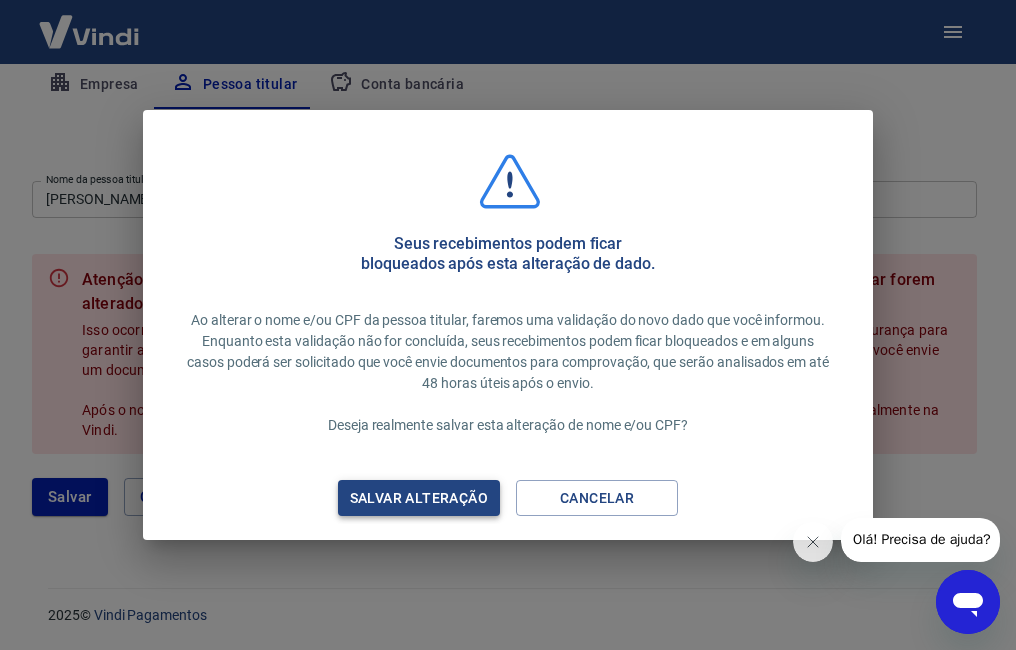 click on "Salvar alteração" at bounding box center (419, 498) 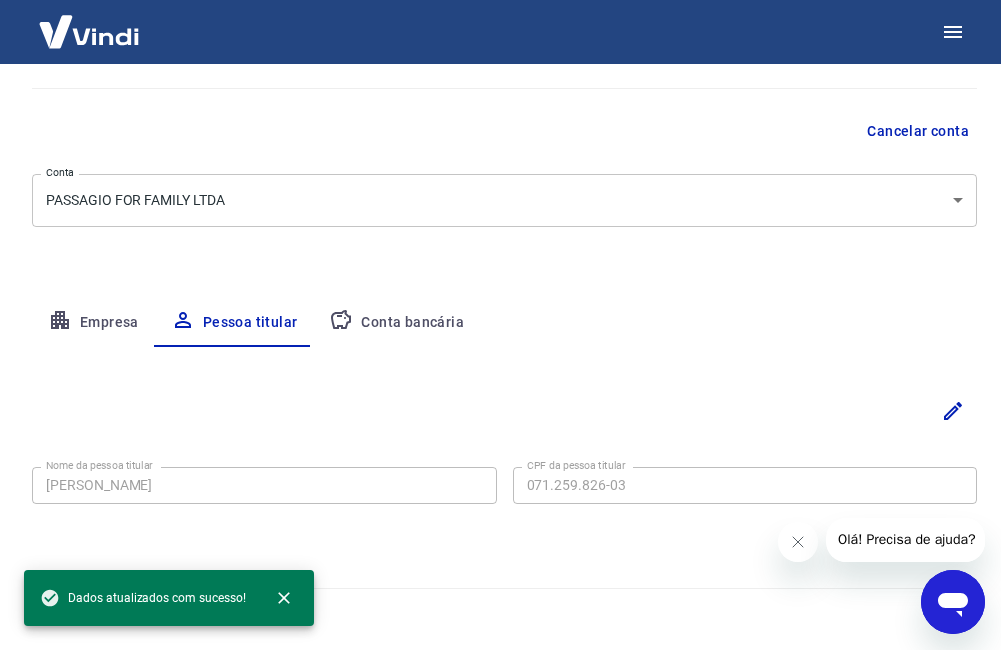 scroll, scrollTop: 0, scrollLeft: 0, axis: both 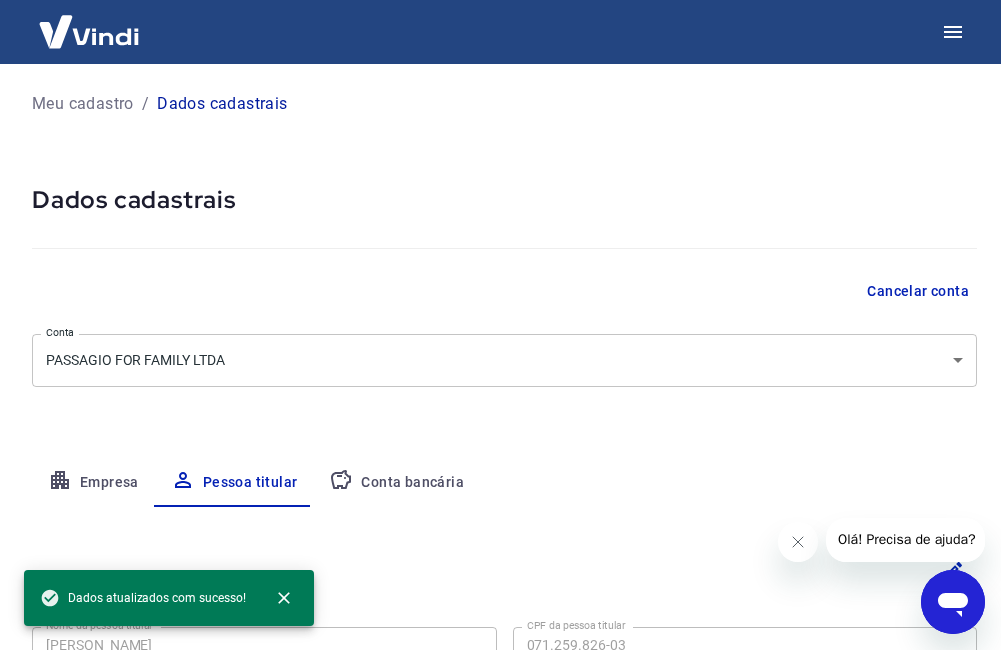 click on "Meu cadastro" at bounding box center [83, 104] 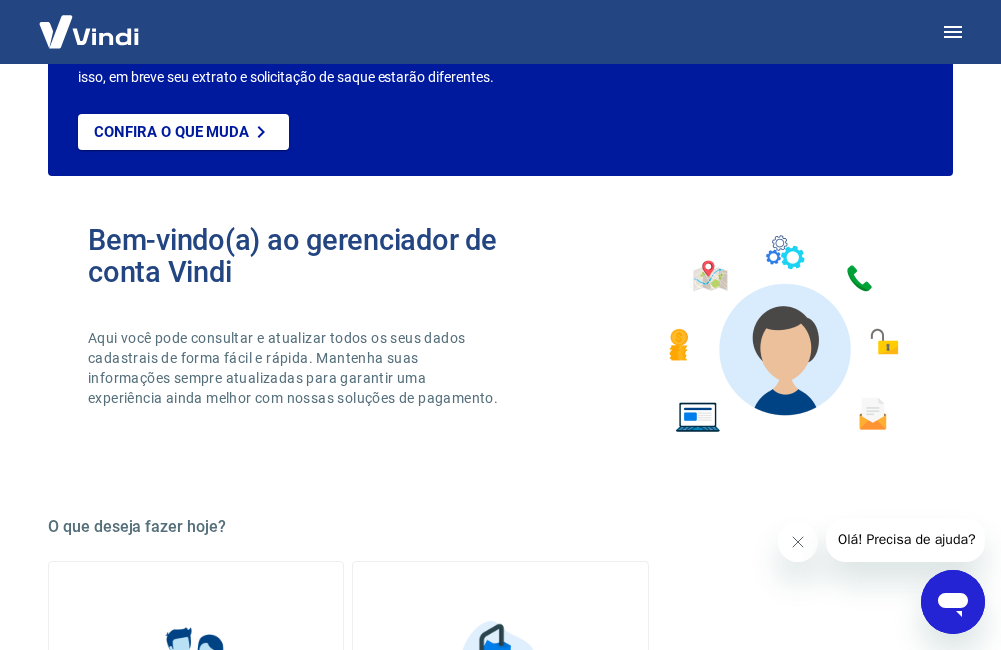 scroll, scrollTop: 157, scrollLeft: 0, axis: vertical 